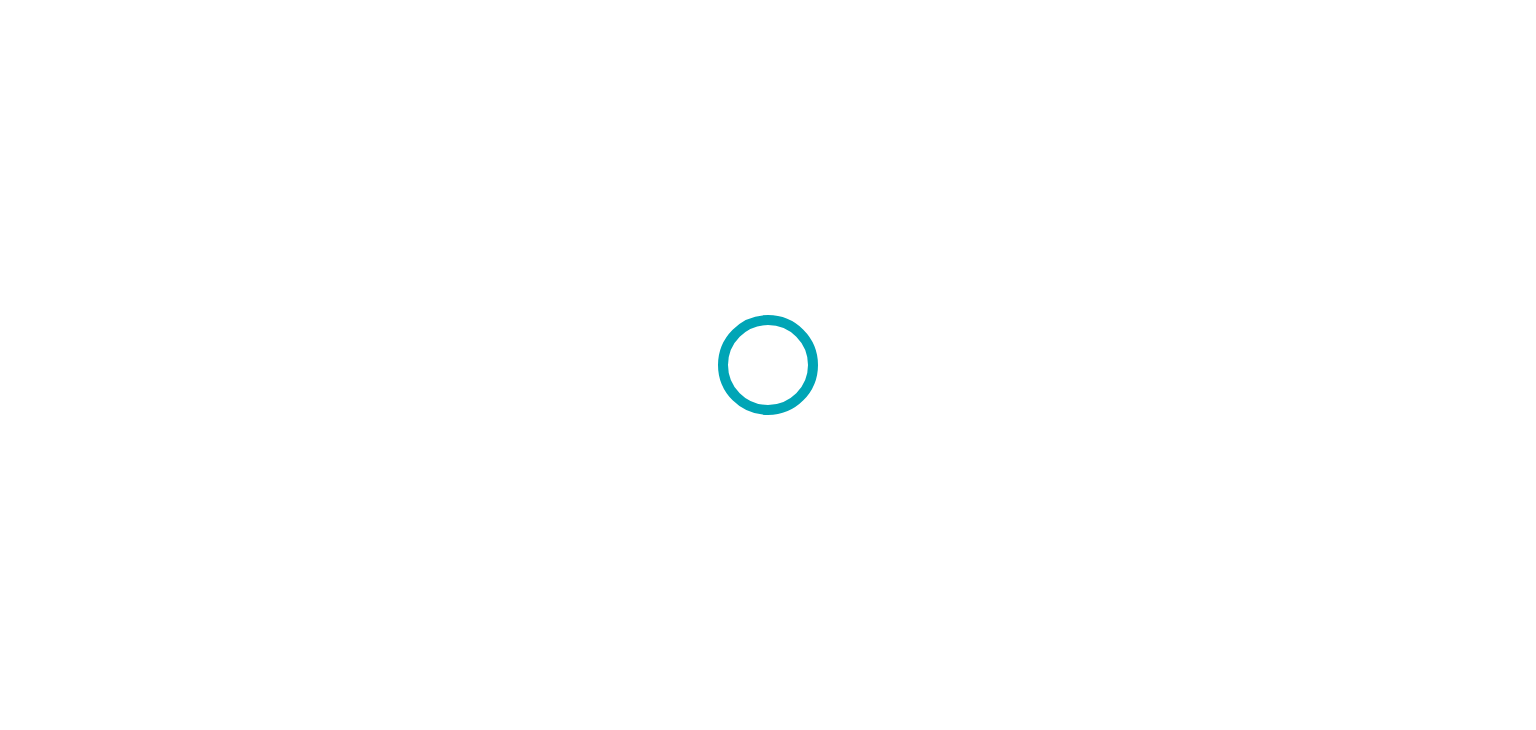 scroll, scrollTop: 0, scrollLeft: 0, axis: both 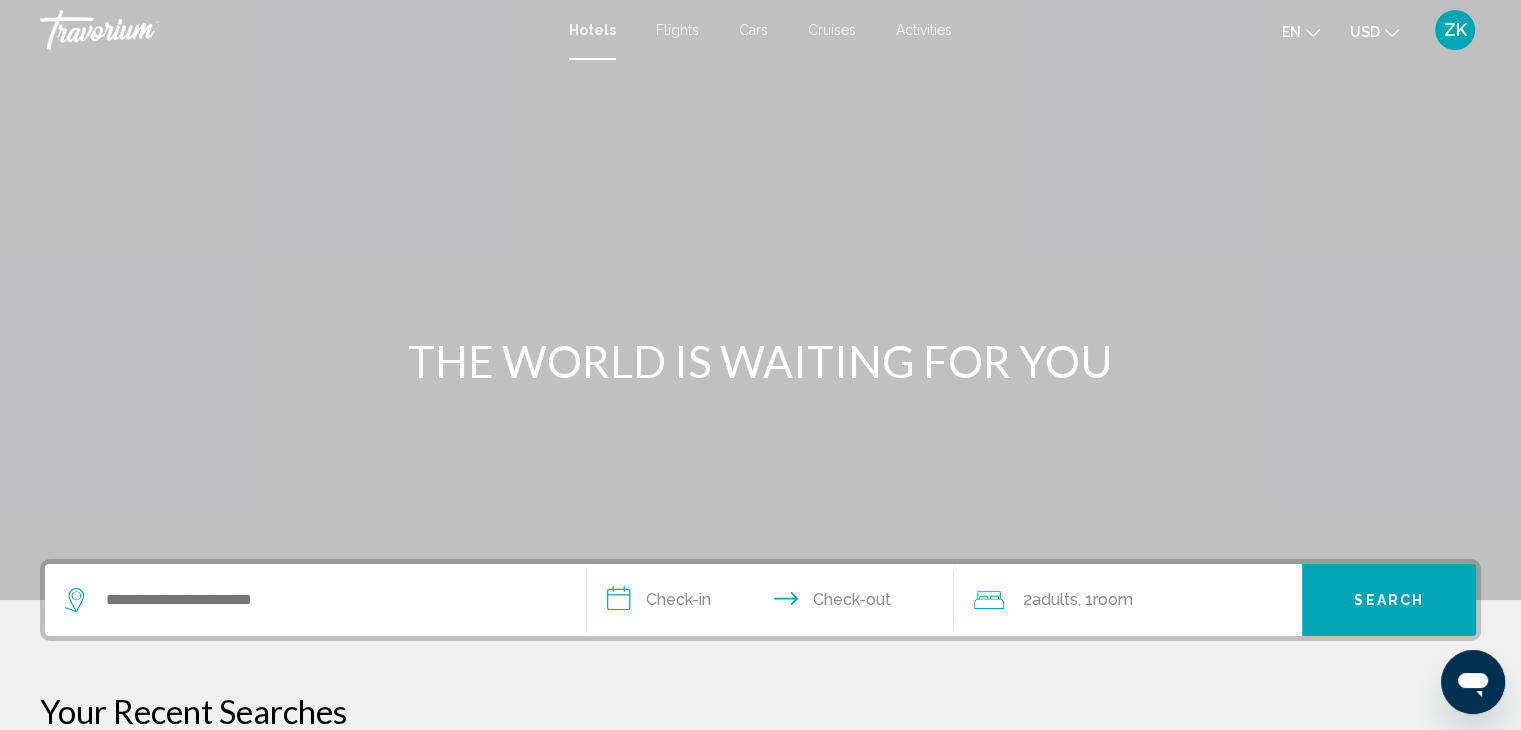 click on "Activities" at bounding box center [924, 30] 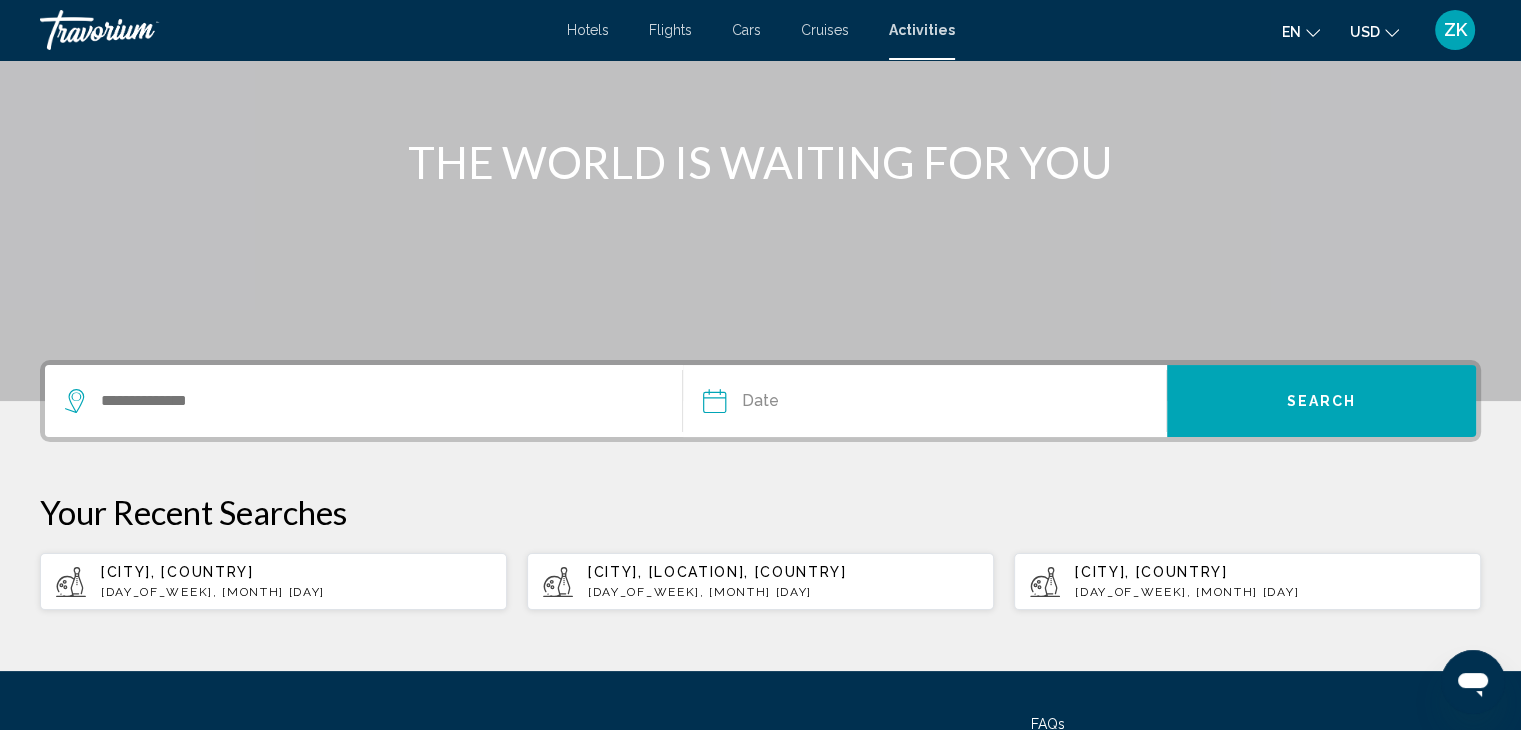 scroll, scrollTop: 205, scrollLeft: 0, axis: vertical 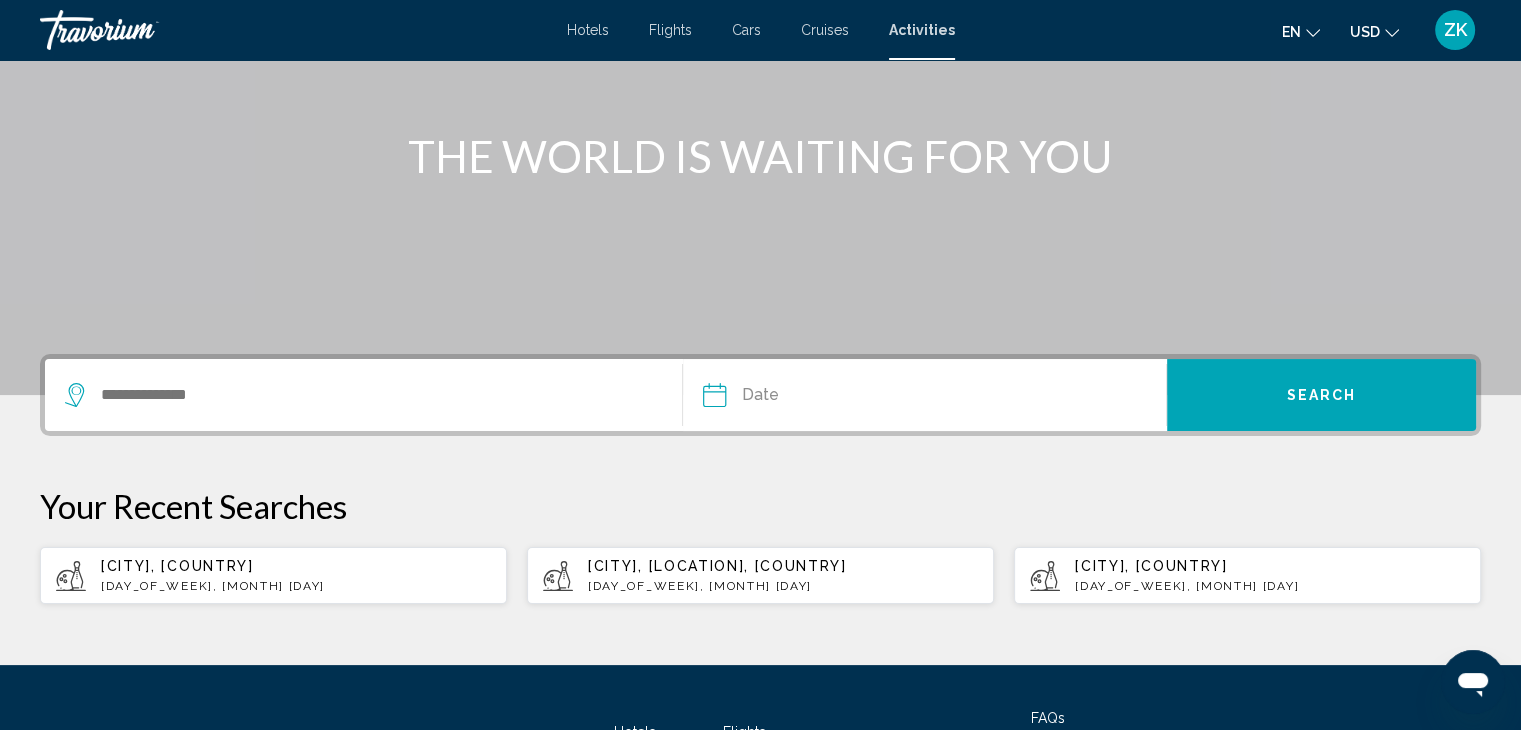 click on "[DAY_OF_WEEK], [MONTH] [DAY]" at bounding box center [296, 586] 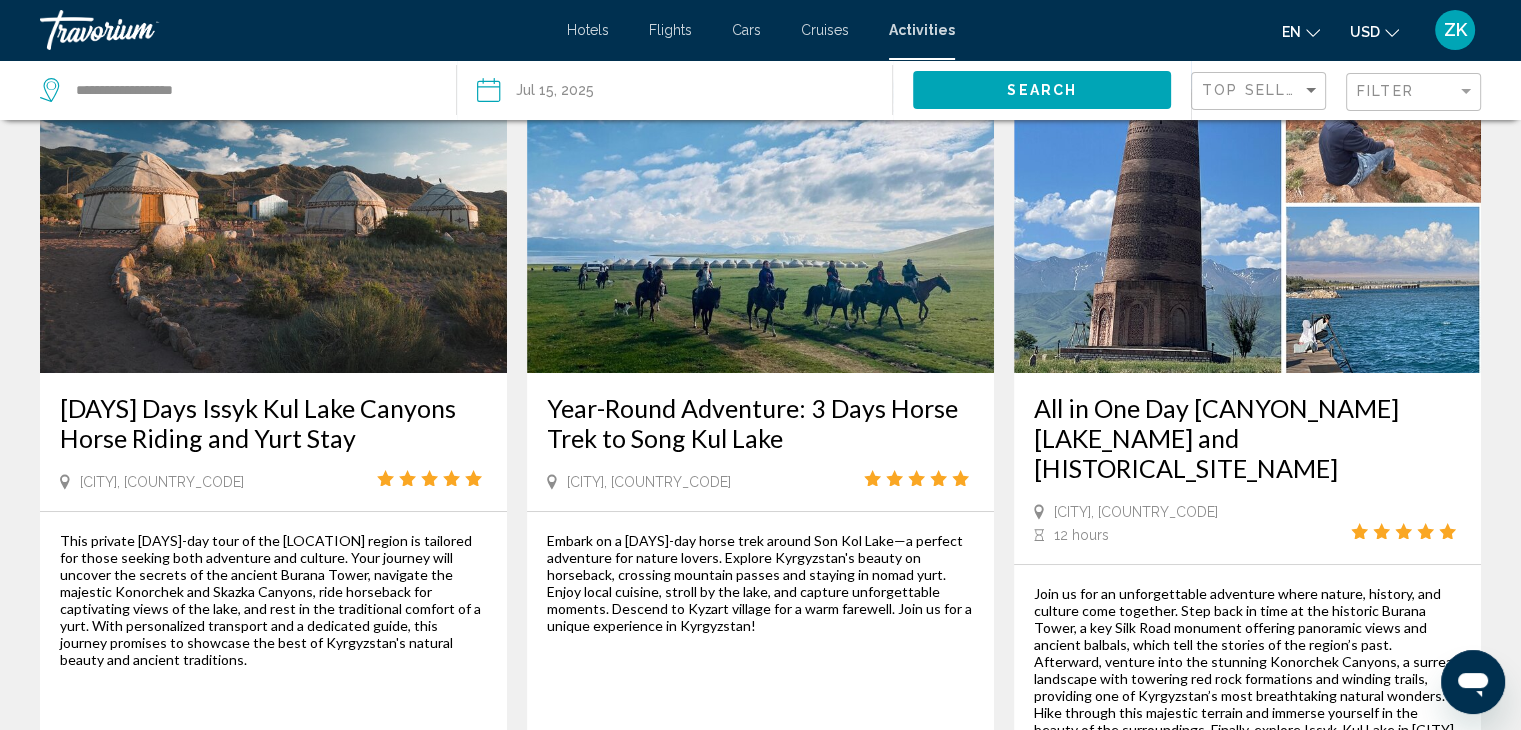 scroll, scrollTop: 131, scrollLeft: 0, axis: vertical 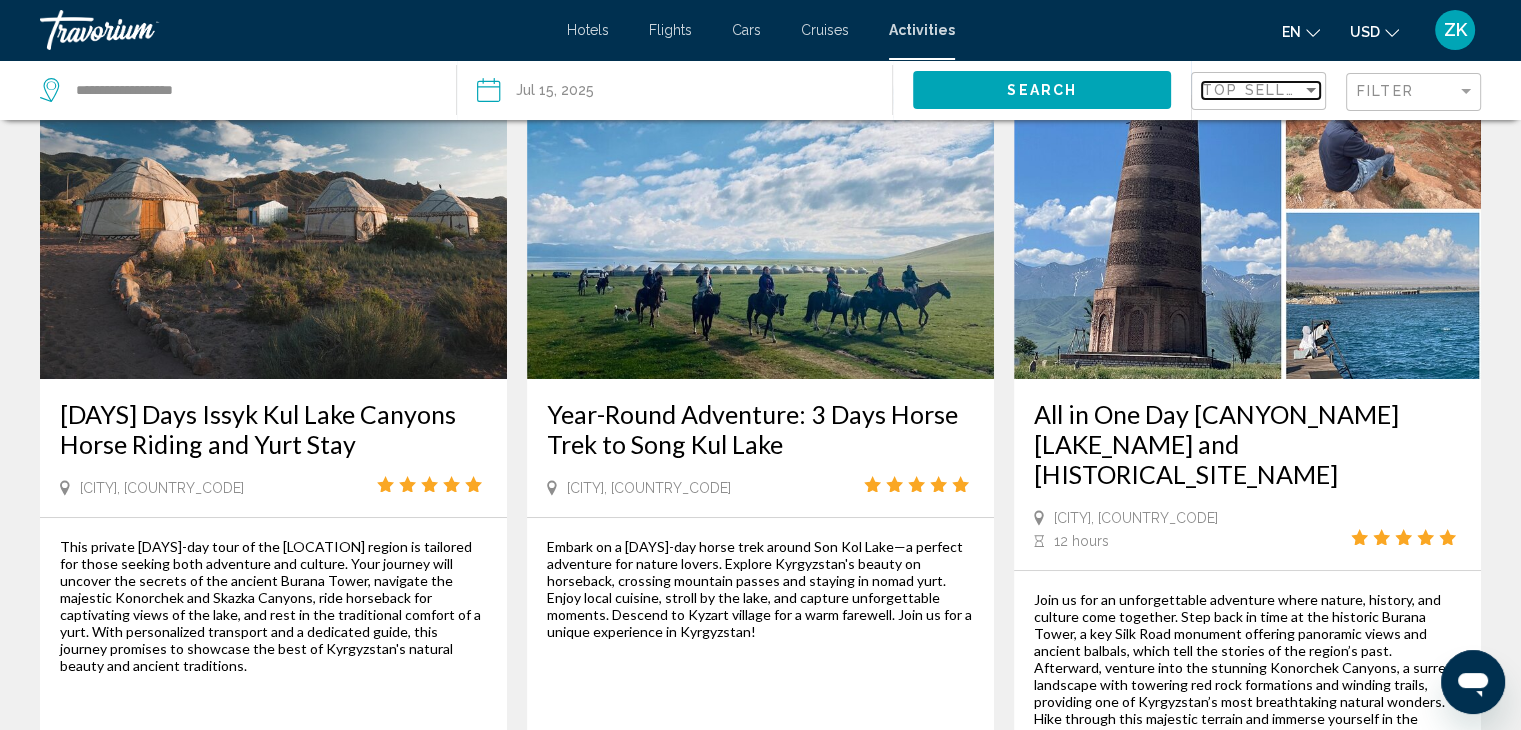 click at bounding box center [1311, 90] 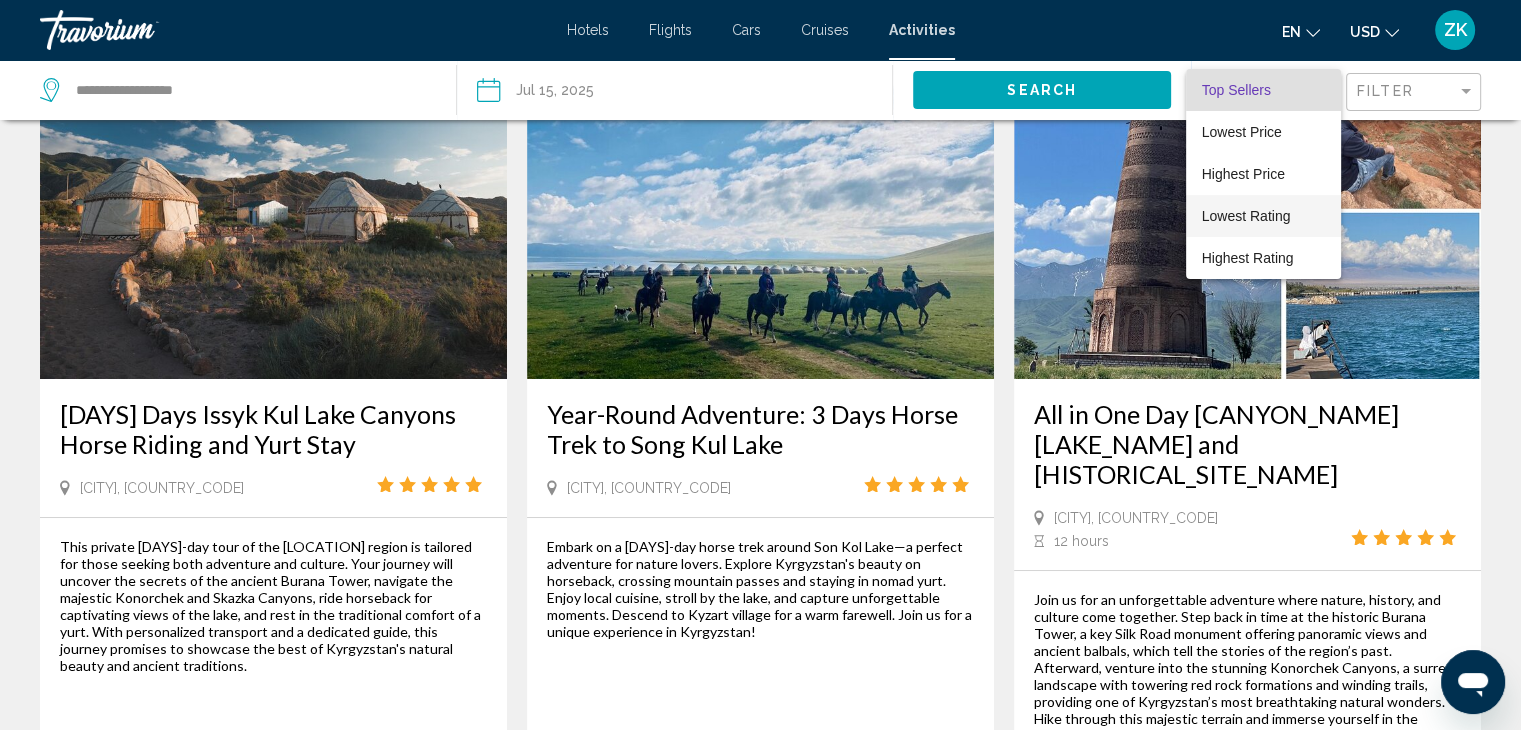 click on "Lowest Rating" at bounding box center (1246, 216) 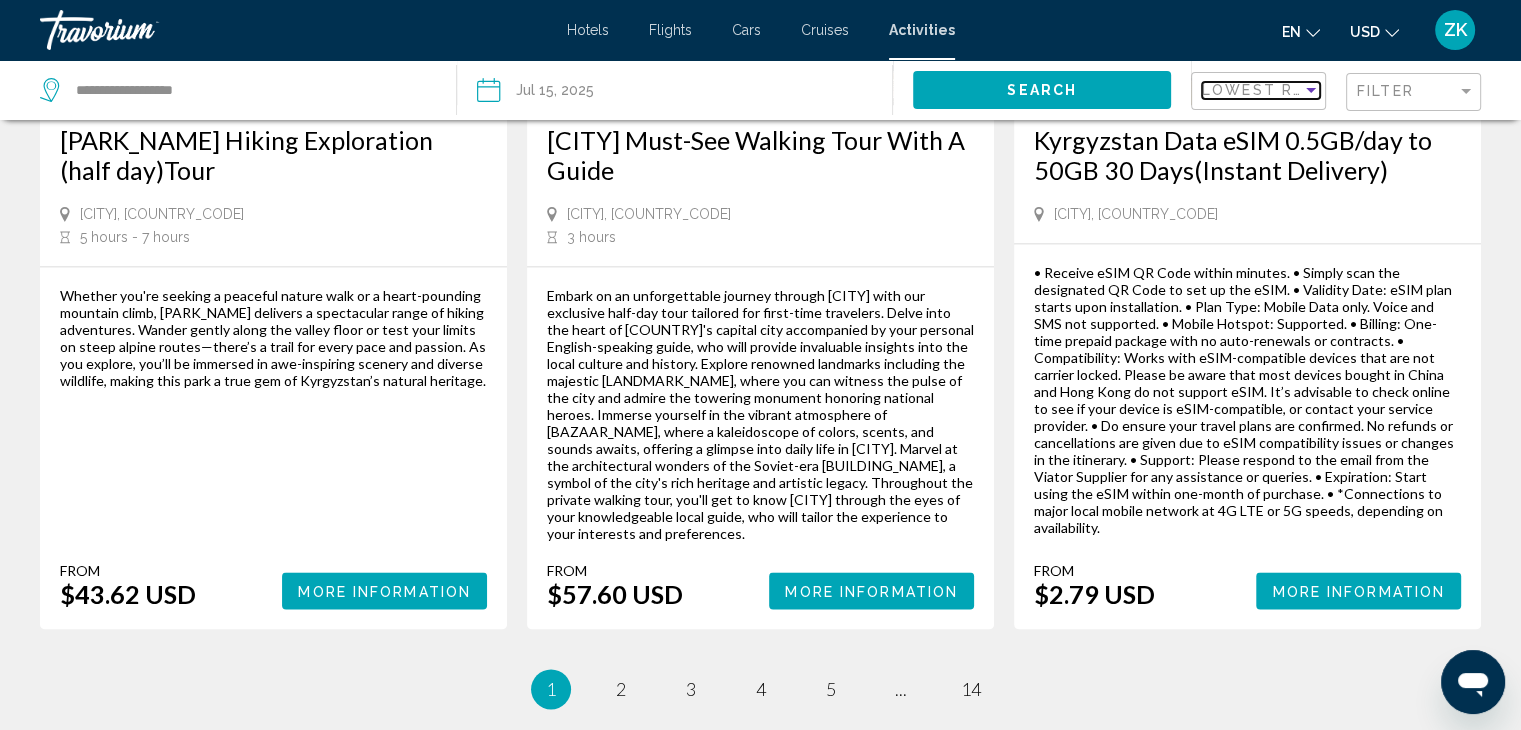 scroll, scrollTop: 2794, scrollLeft: 0, axis: vertical 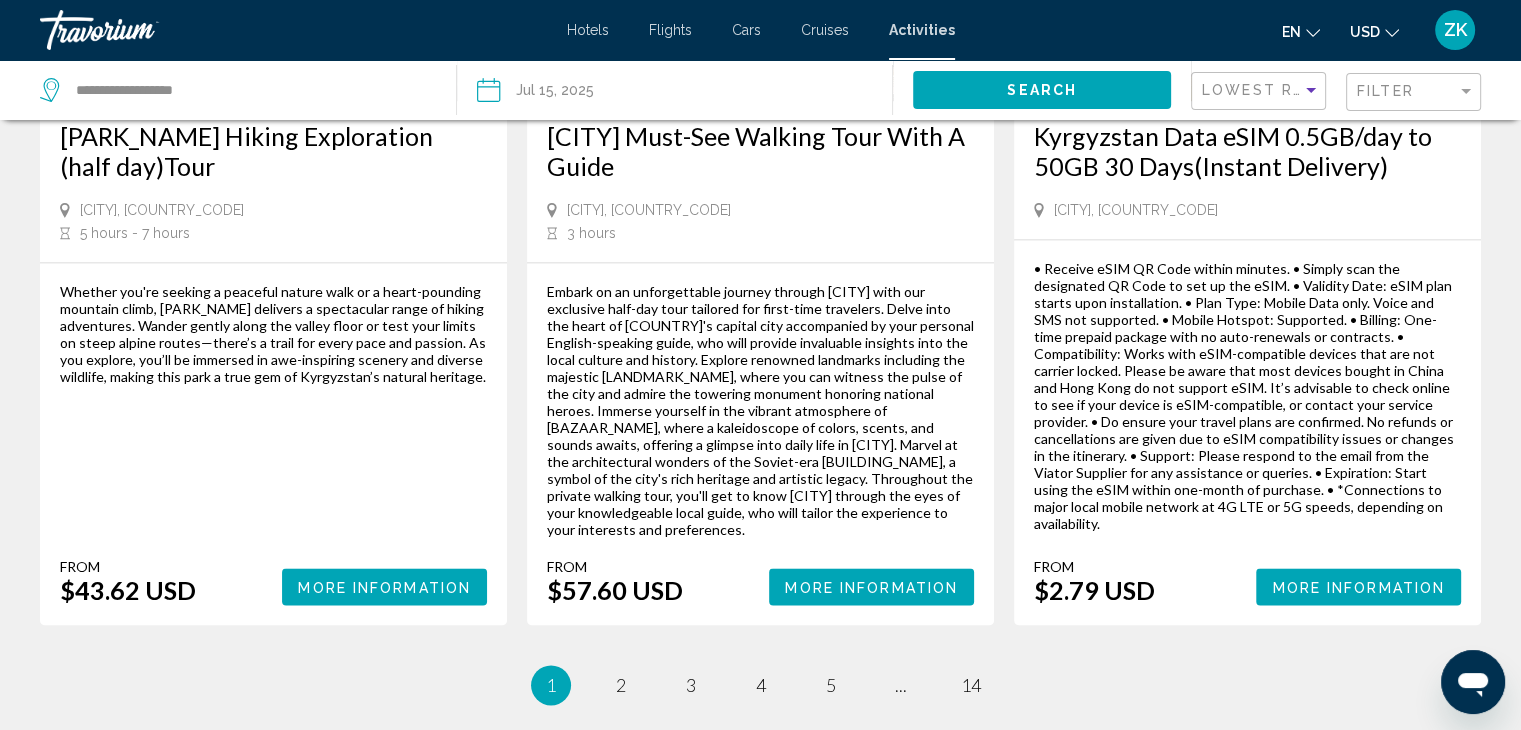click on "Cruises" at bounding box center (825, 30) 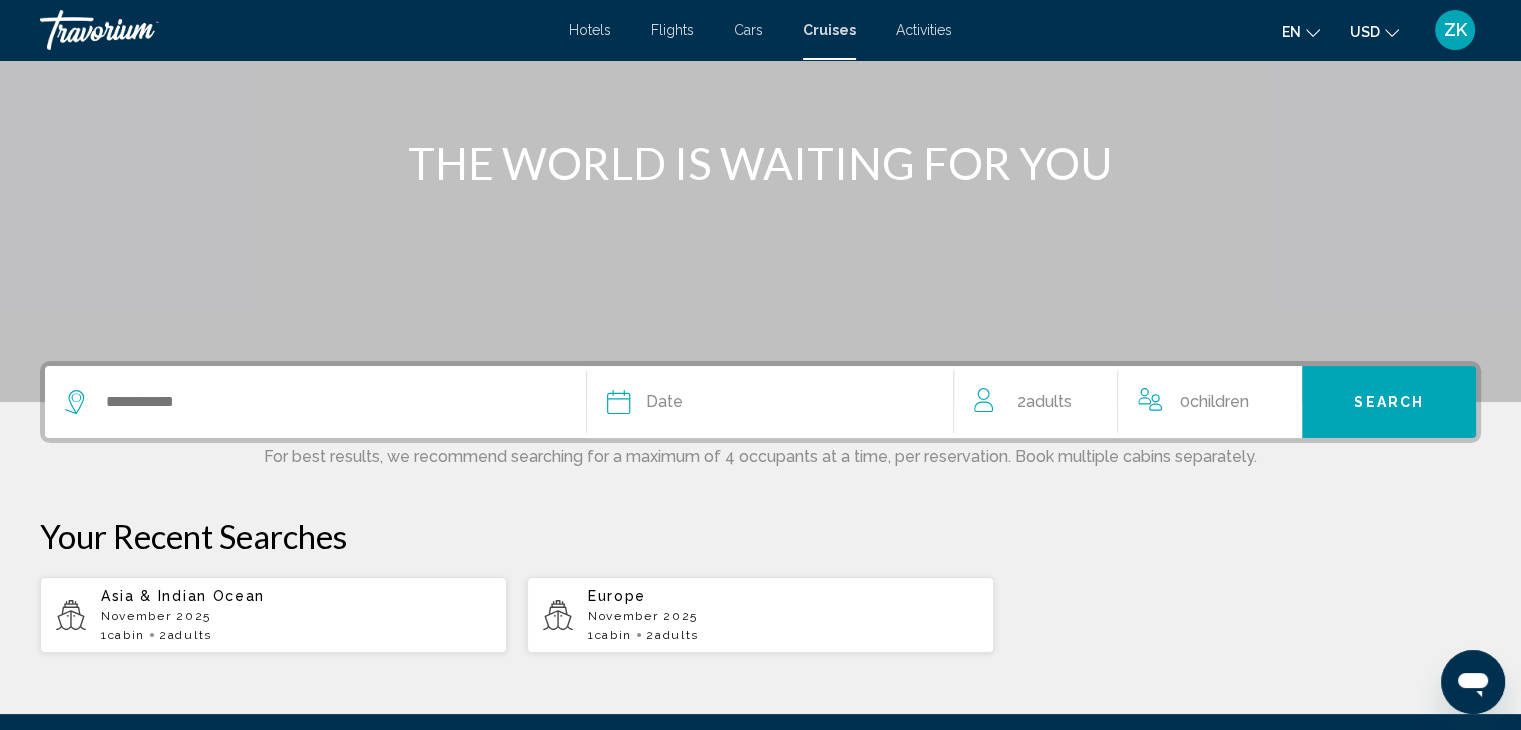 scroll, scrollTop: 202, scrollLeft: 0, axis: vertical 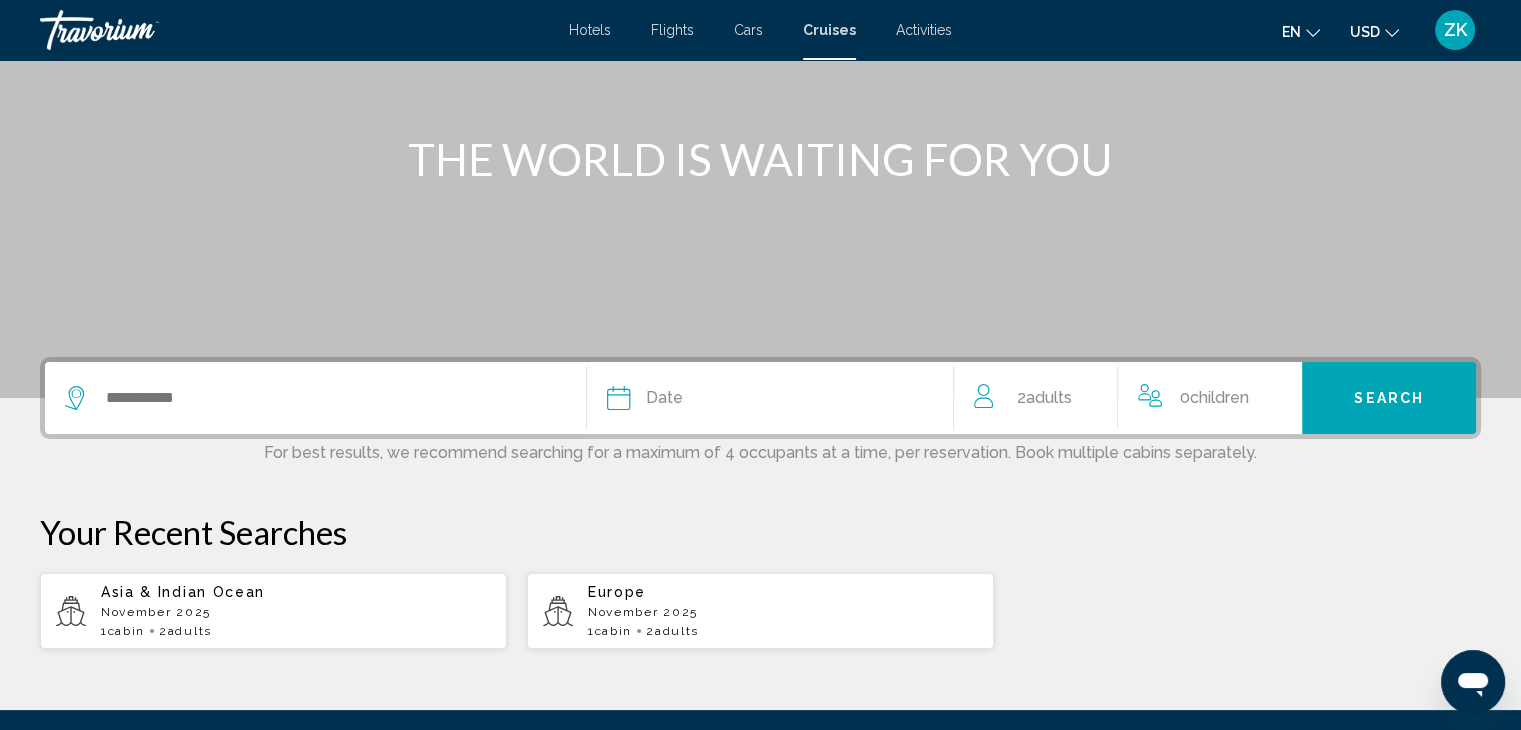 click on "November 2025" at bounding box center [296, 612] 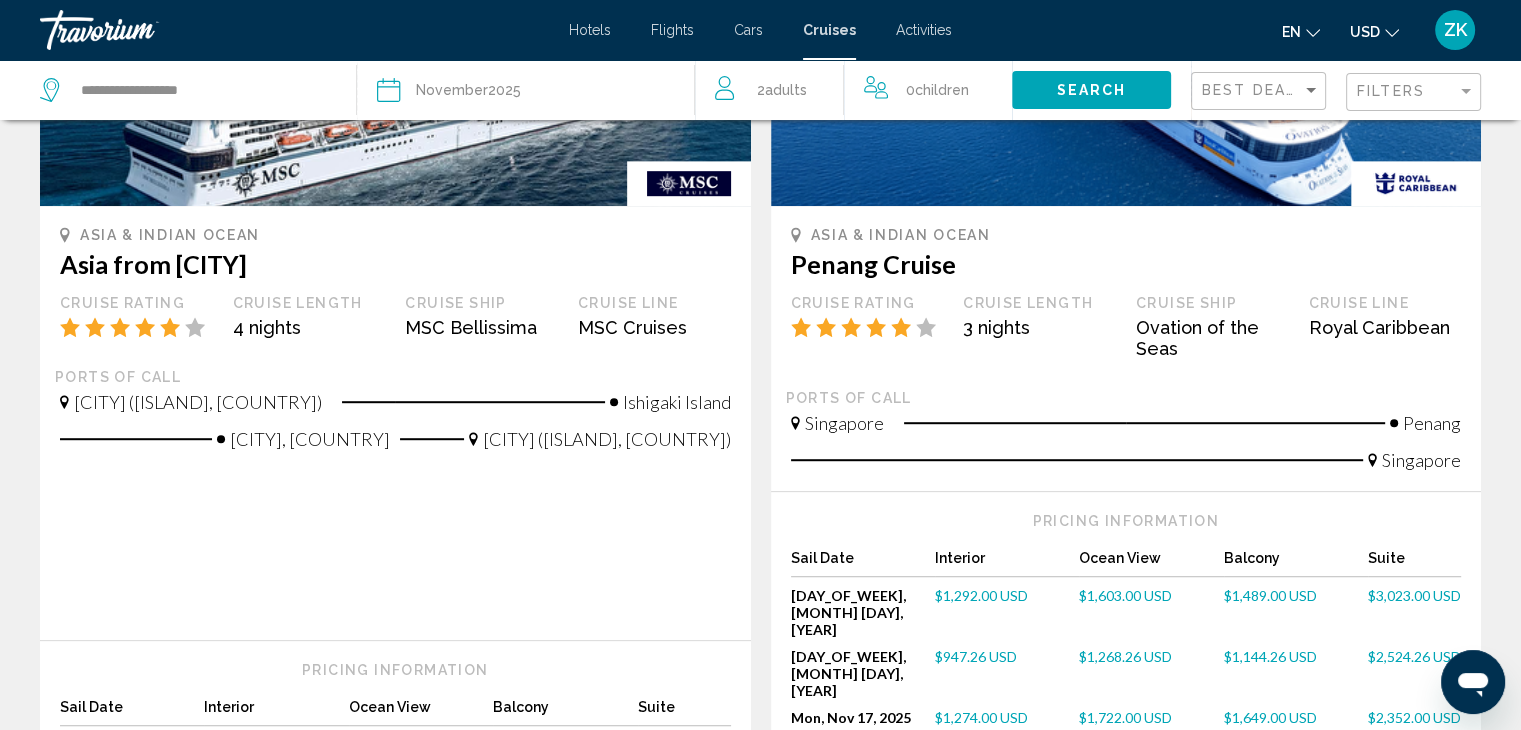 scroll, scrollTop: 1142, scrollLeft: 0, axis: vertical 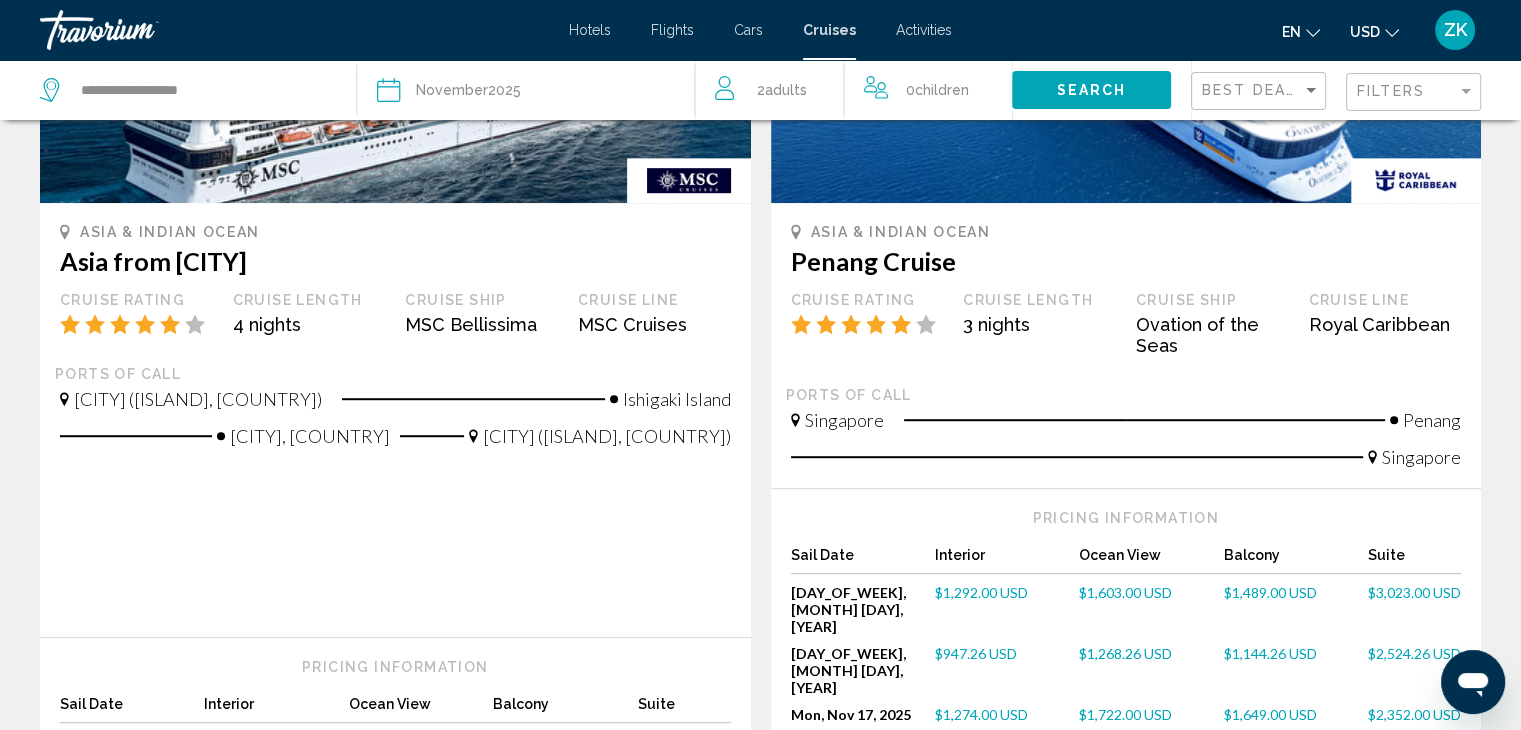 click on "Cars" at bounding box center (748, 30) 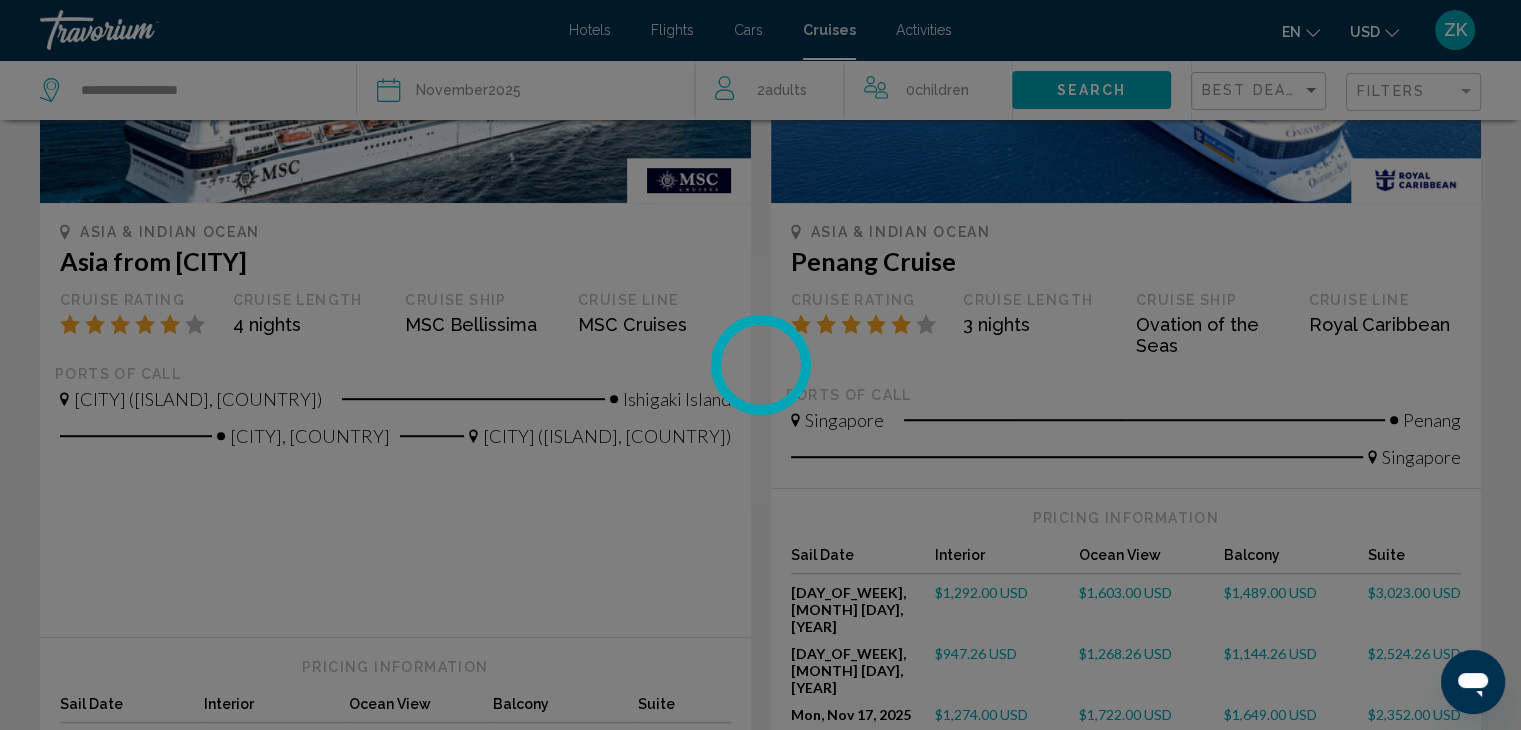 scroll, scrollTop: 0, scrollLeft: 0, axis: both 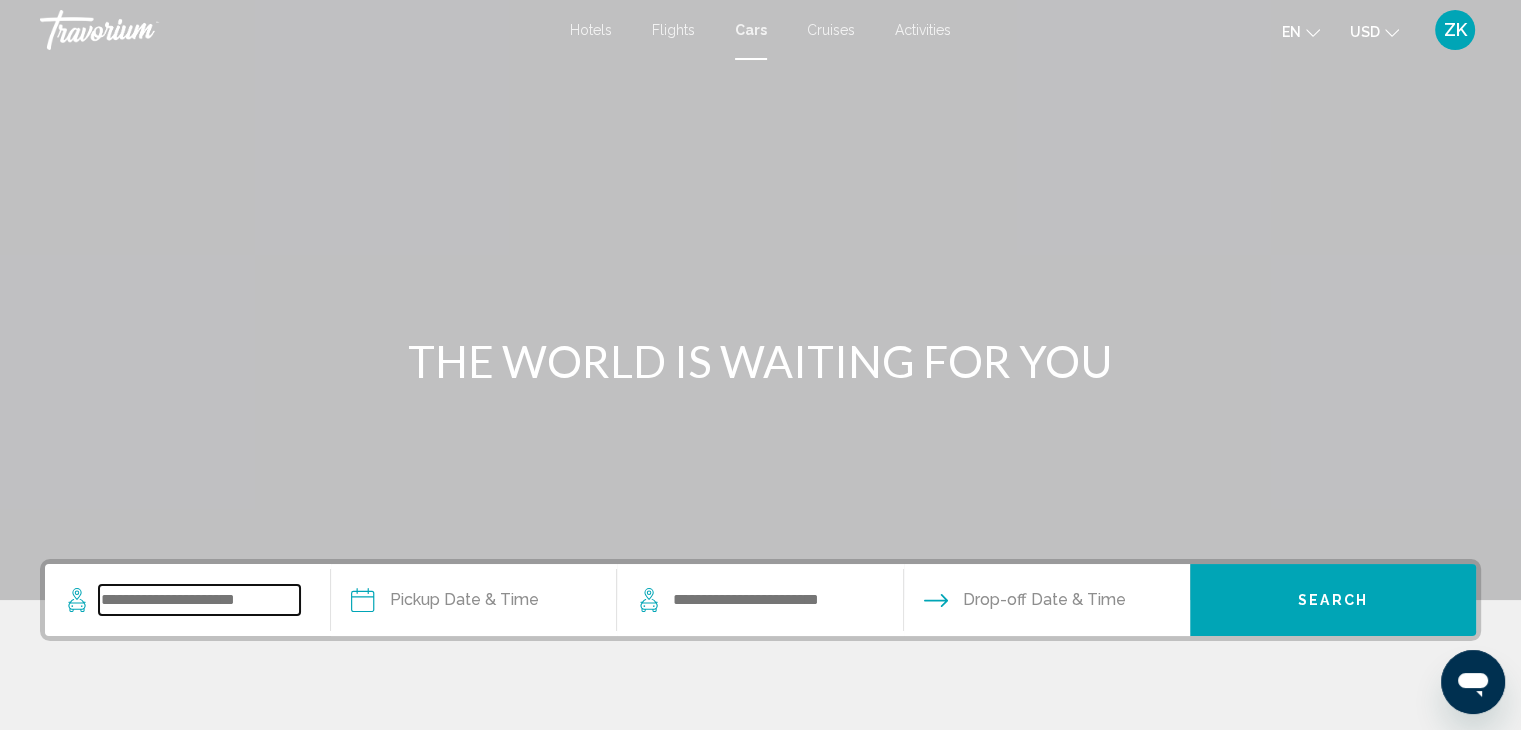 click at bounding box center (199, 600) 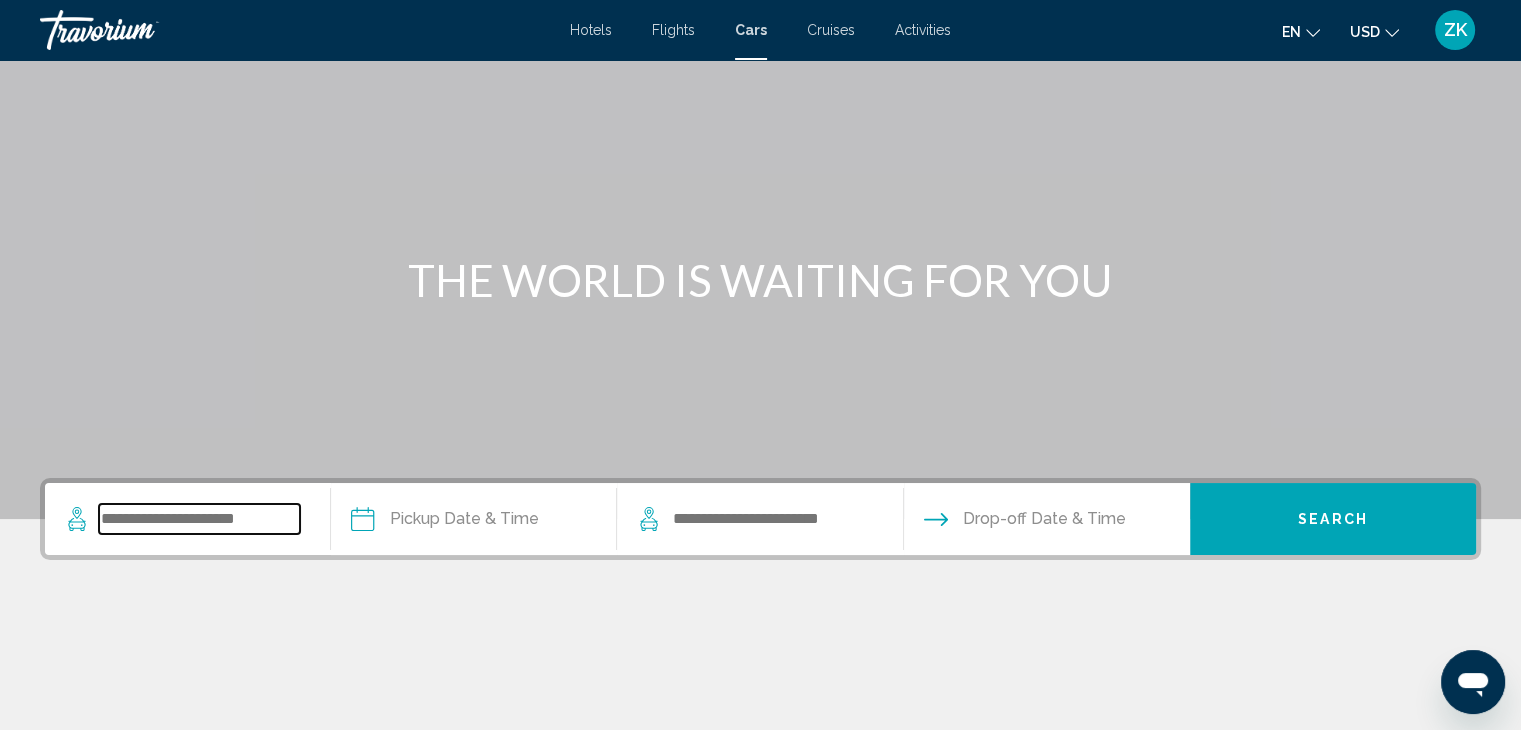 scroll, scrollTop: 356, scrollLeft: 0, axis: vertical 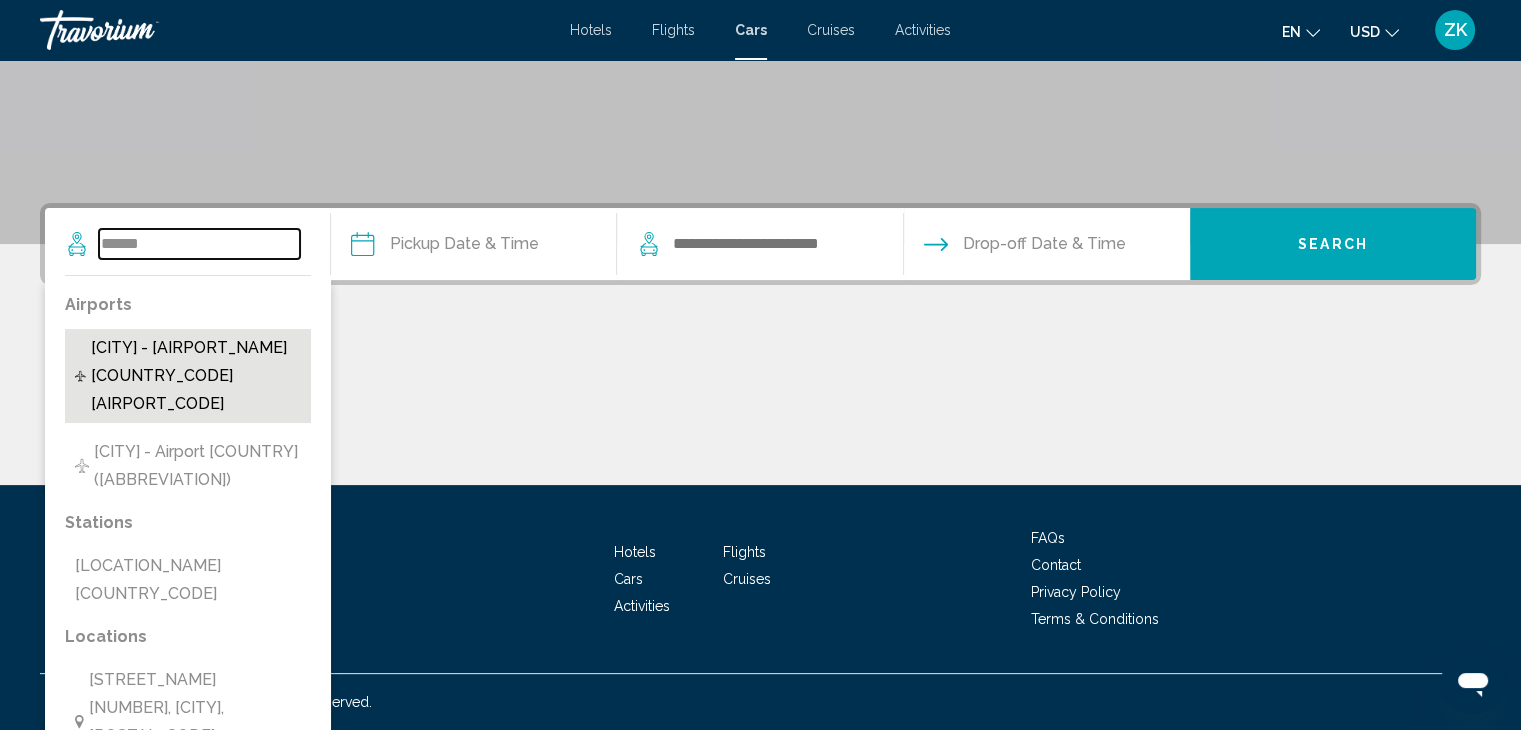 type on "******" 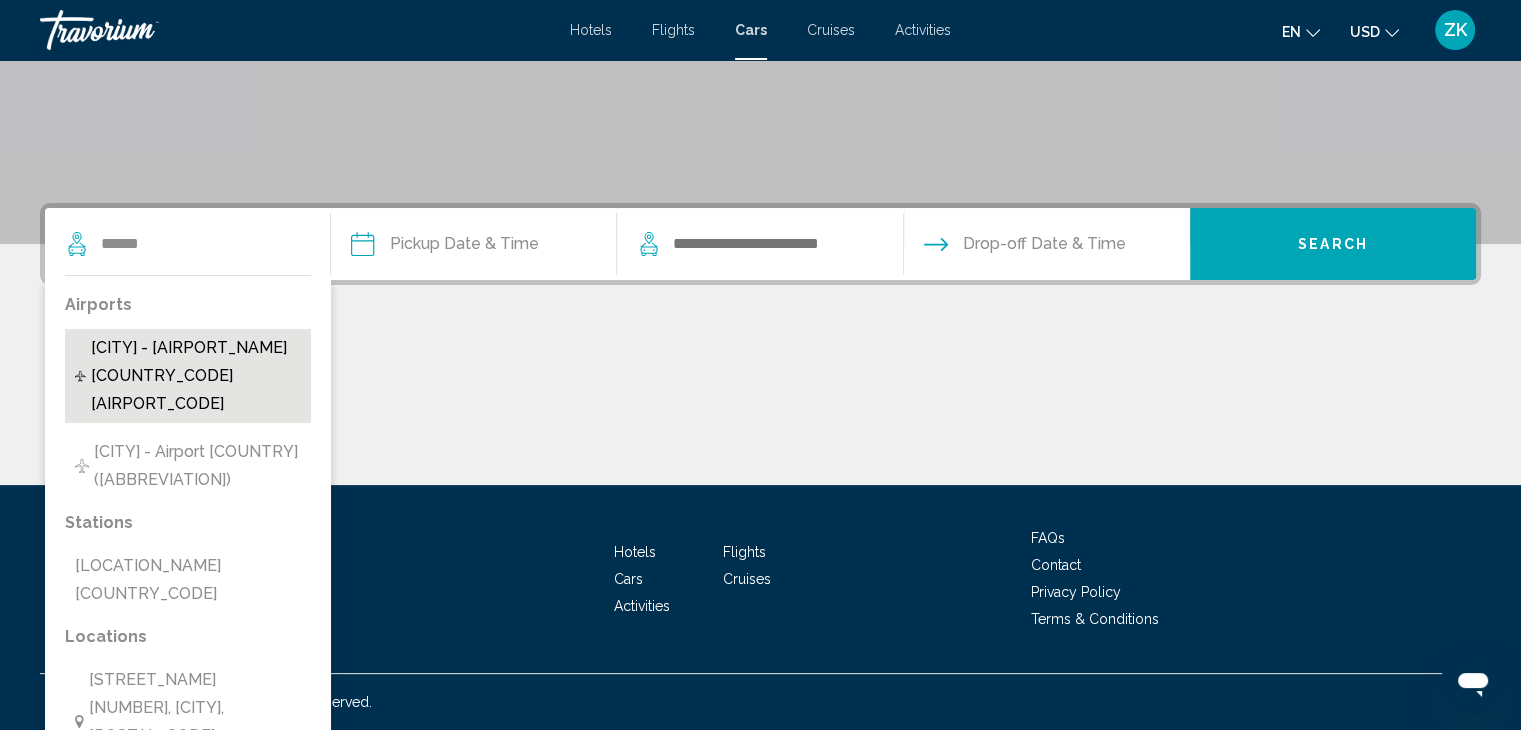 click on "[CITY] - [AIRPORT_NAME] [COUNTRY_CODE] [AIRPORT_CODE]" at bounding box center [196, 376] 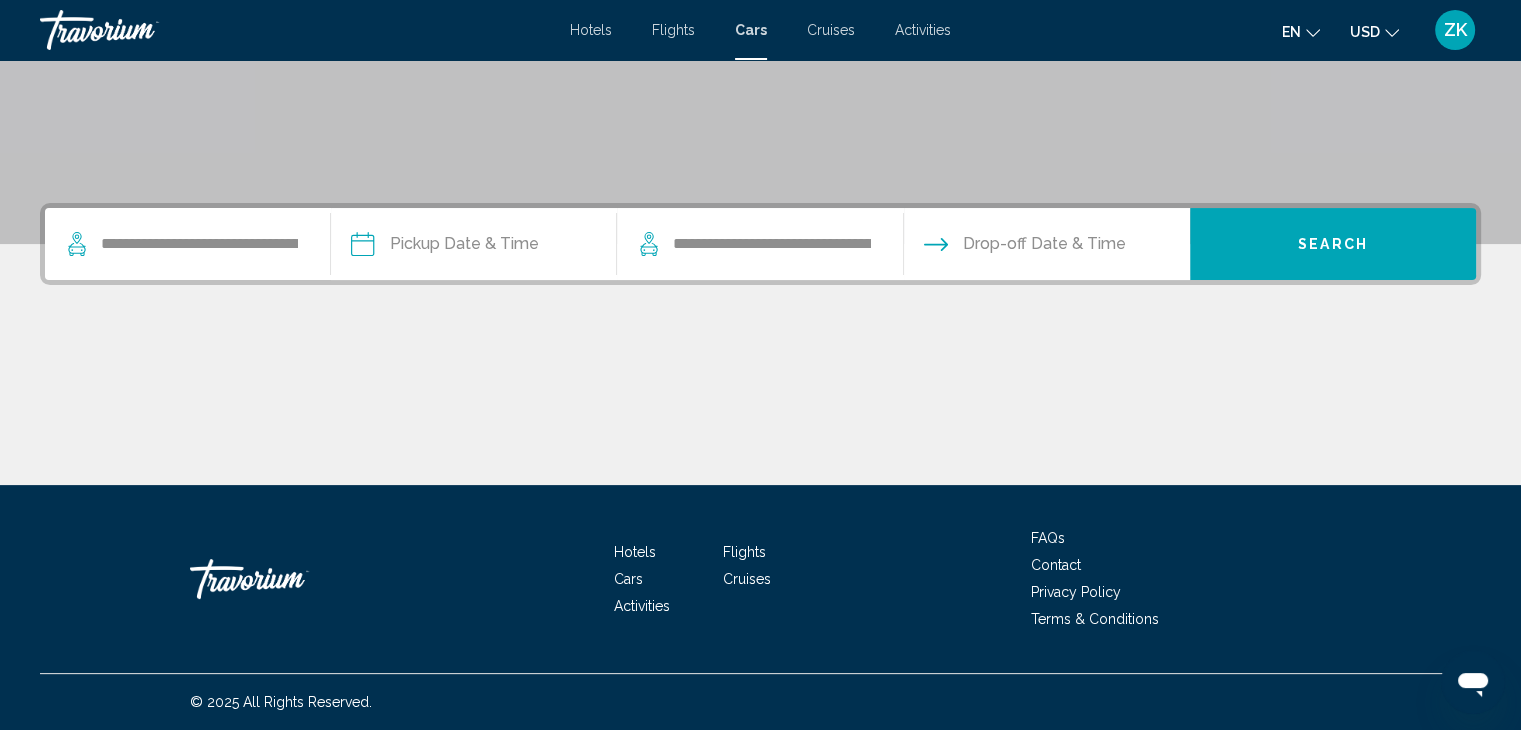 click at bounding box center (473, 247) 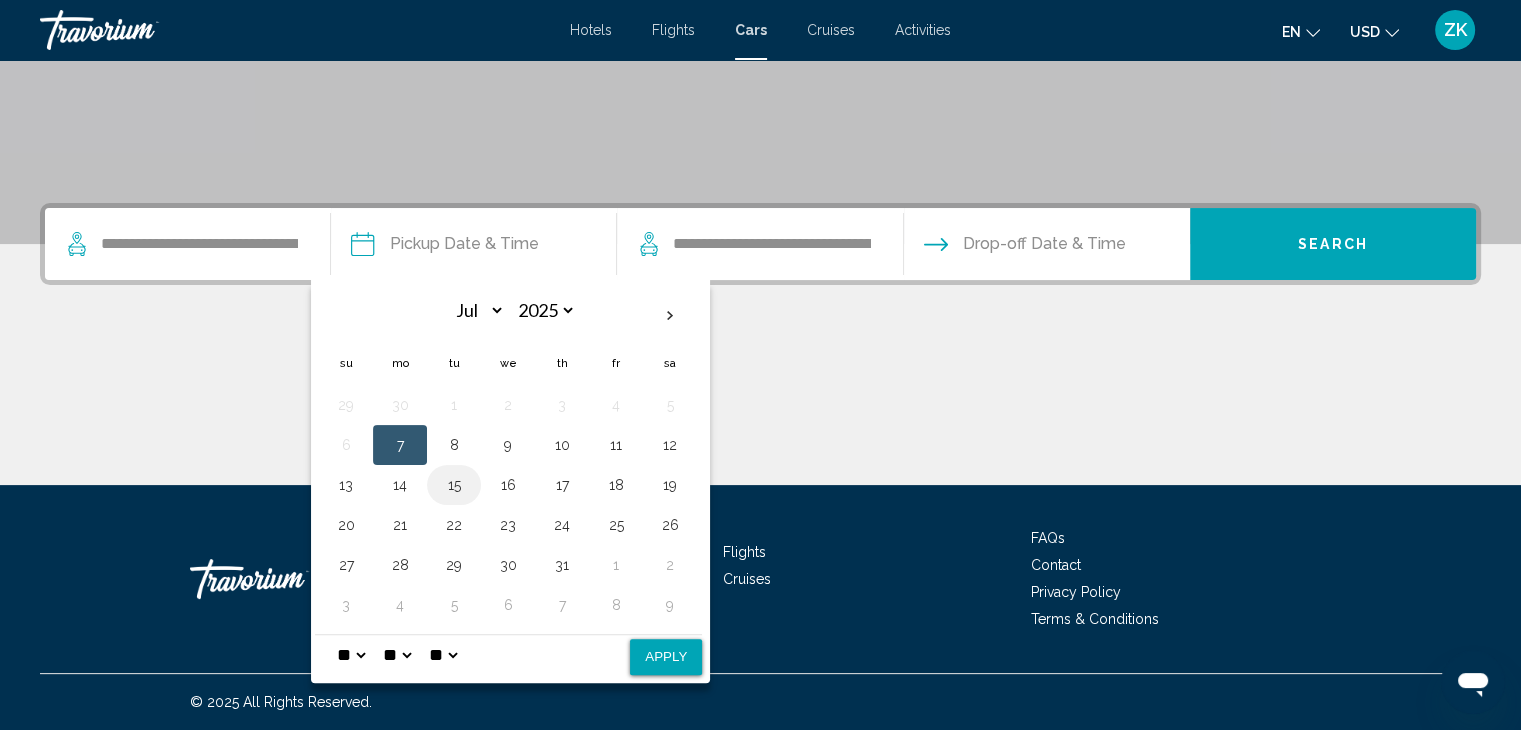 click on "15" at bounding box center (454, 485) 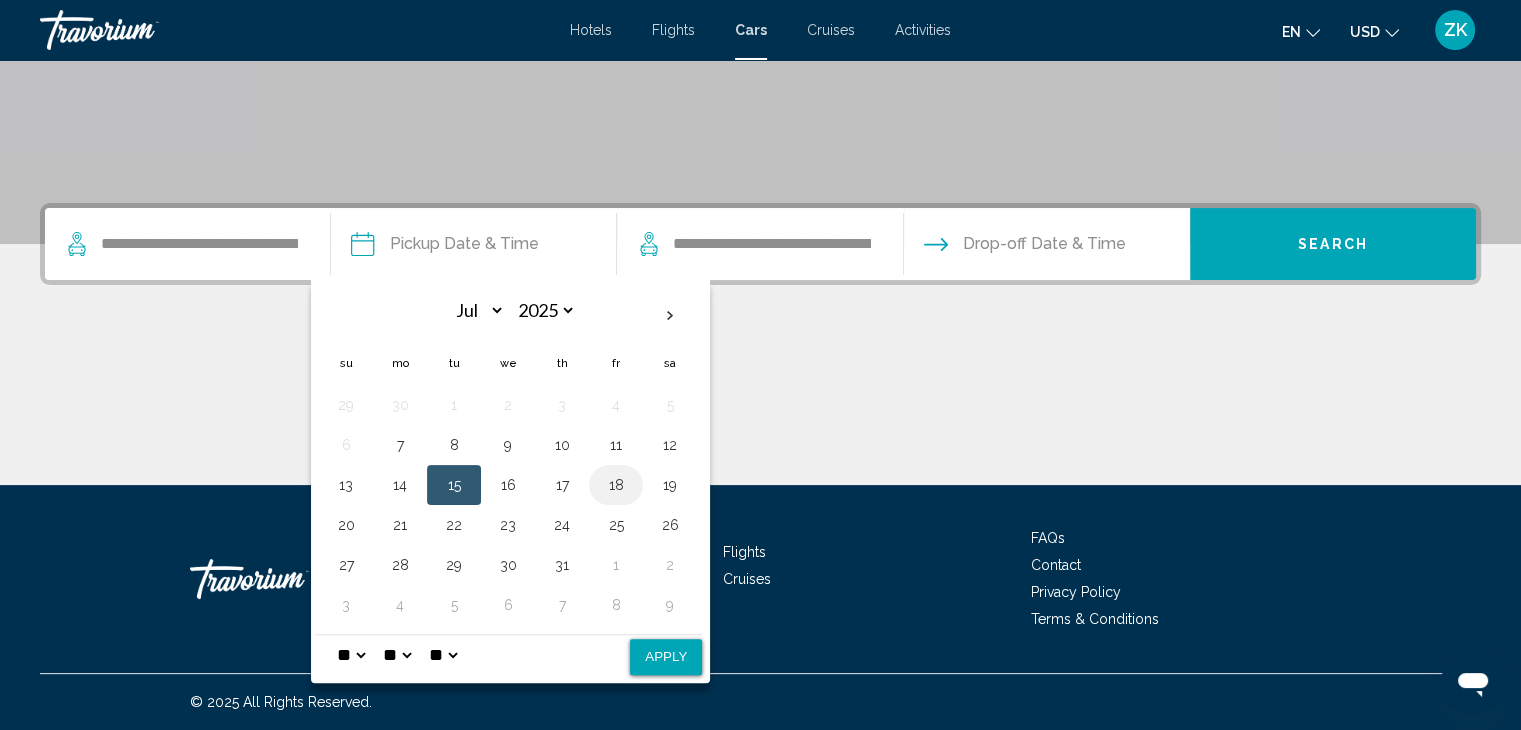 click on "18" at bounding box center [616, 485] 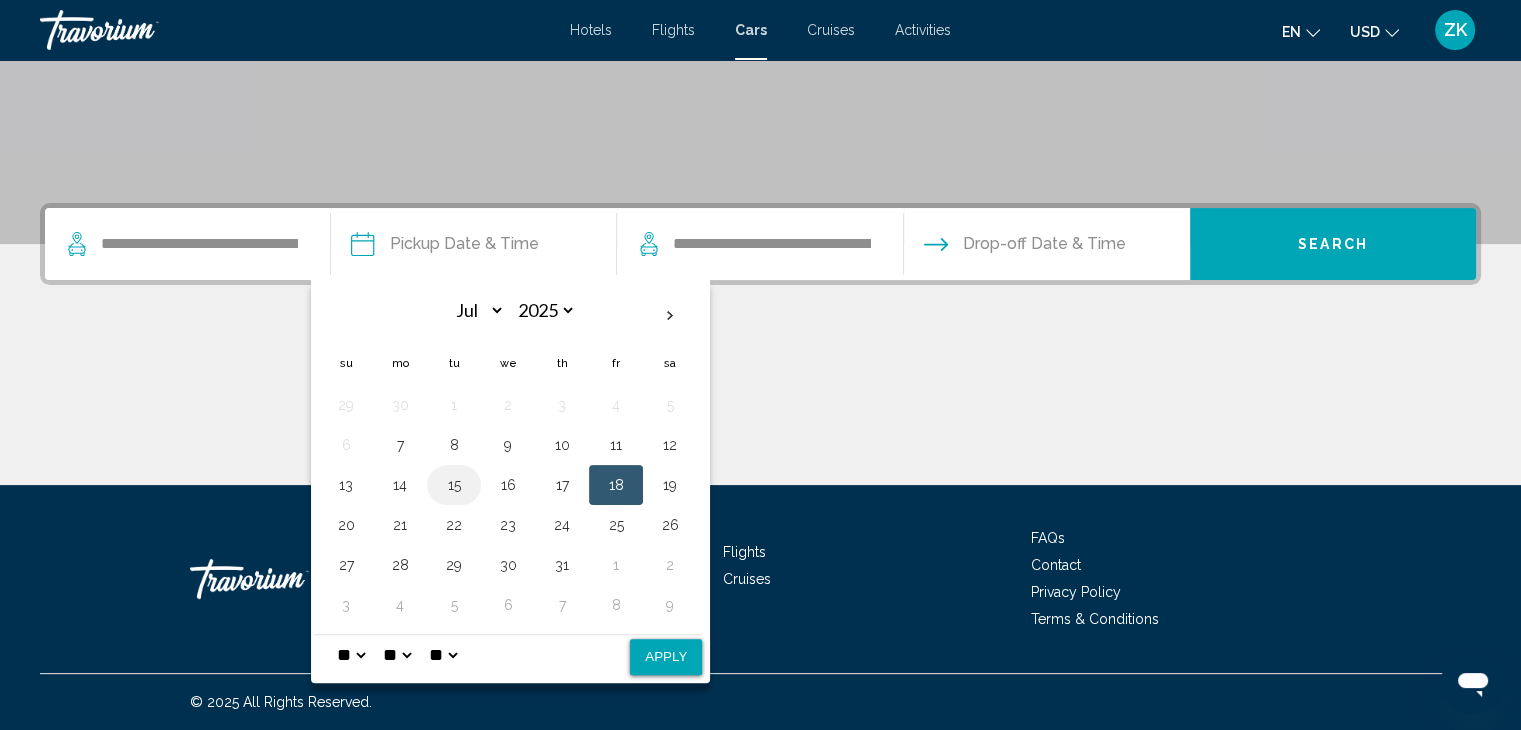 click on "15" at bounding box center (454, 485) 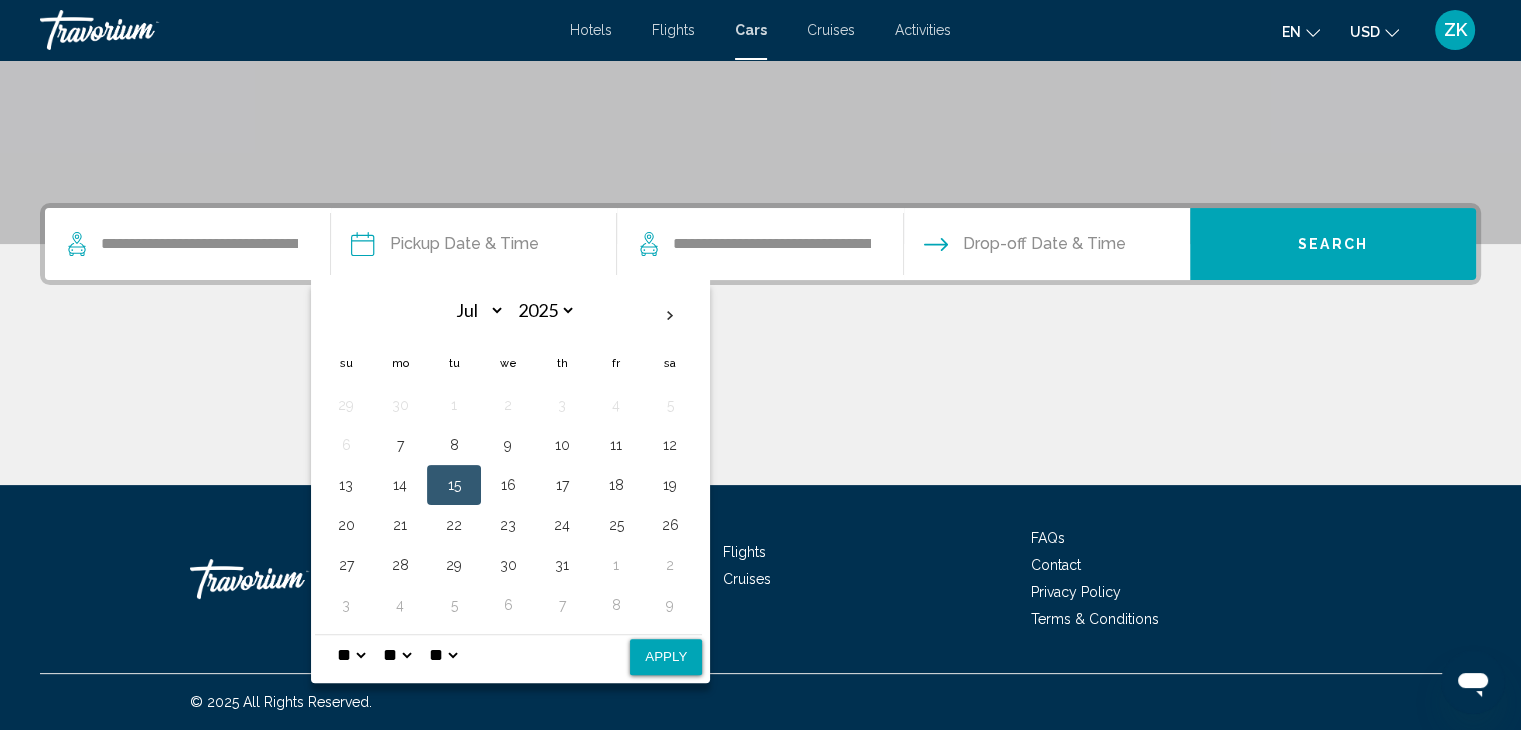 click on "Apply" at bounding box center [666, 657] 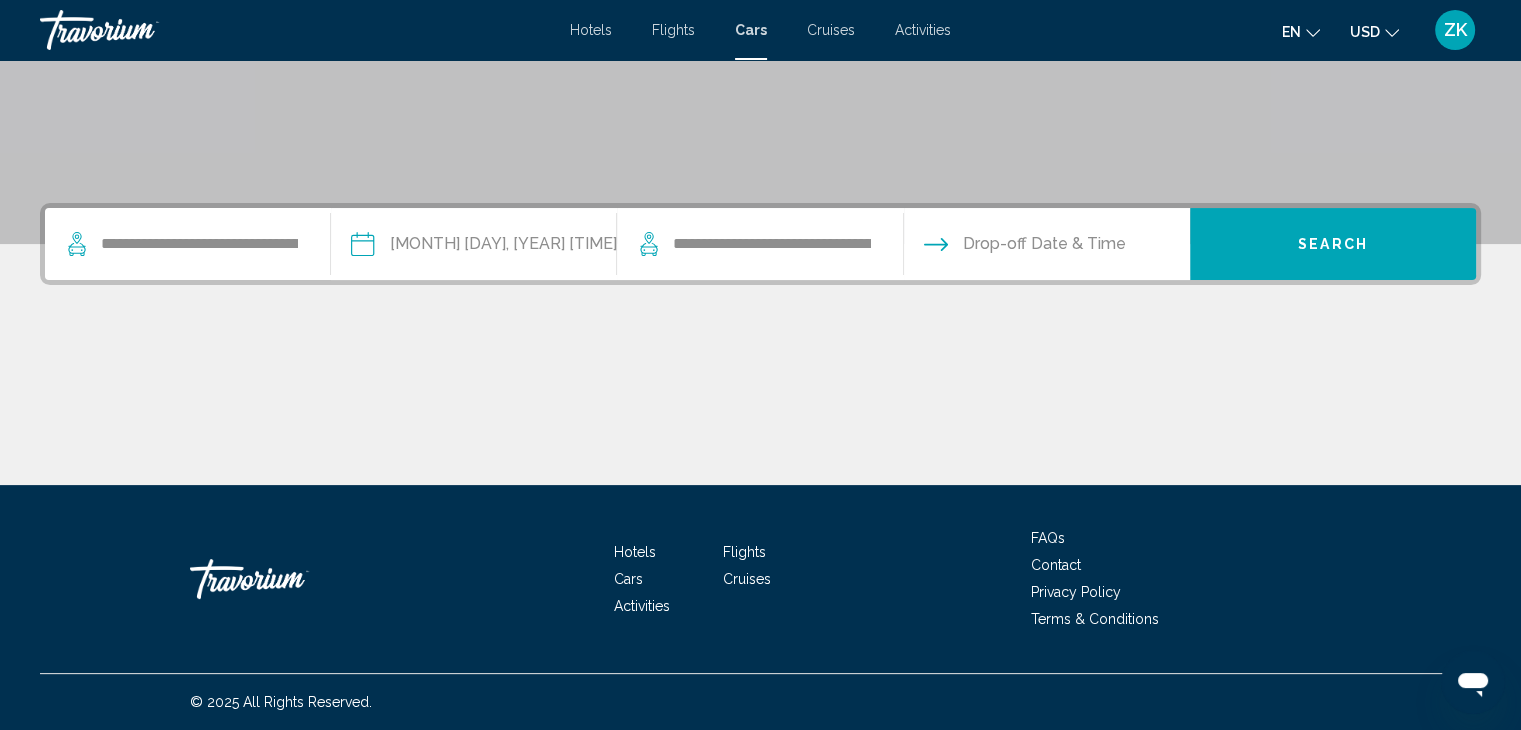 click on "**********" at bounding box center (473, 247) 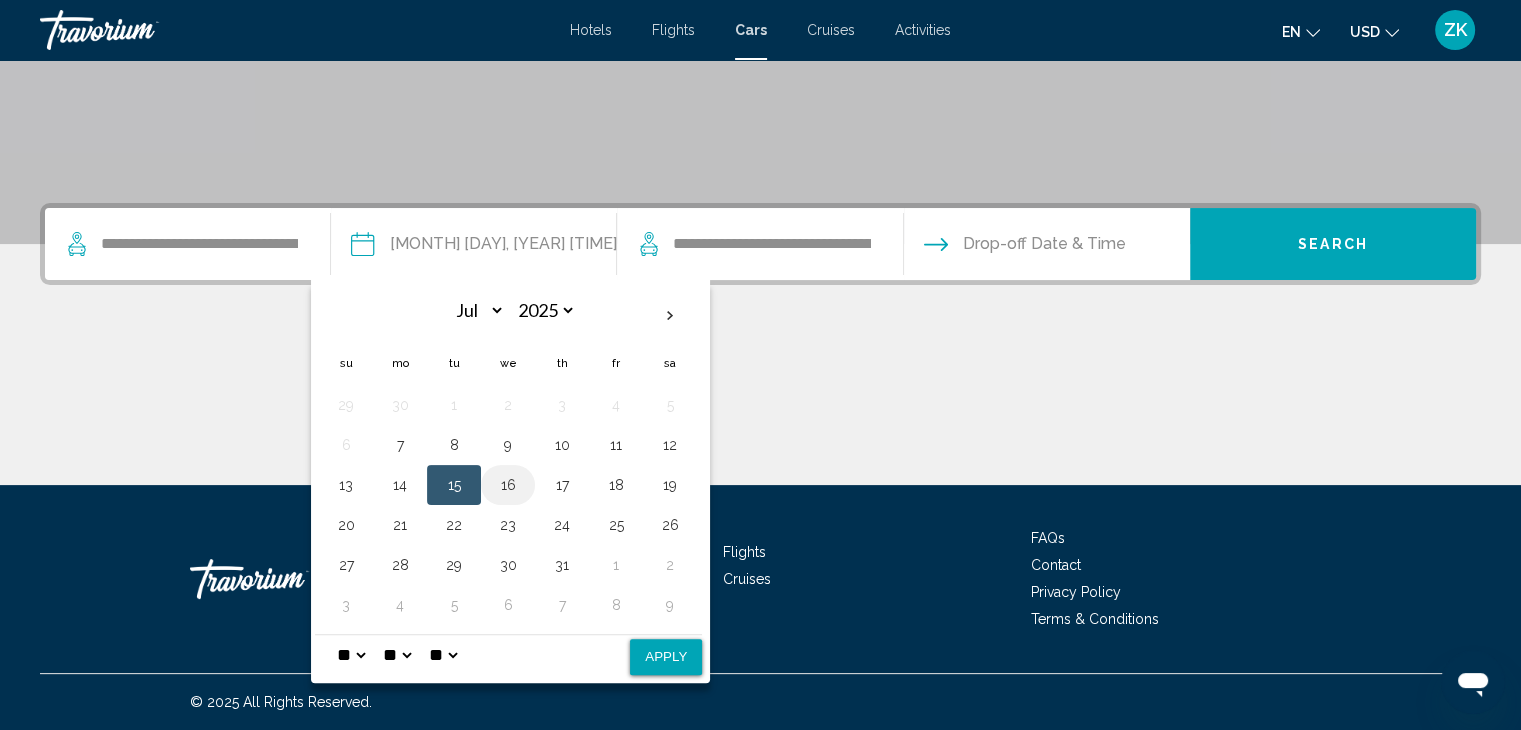 click on "16" at bounding box center [508, 485] 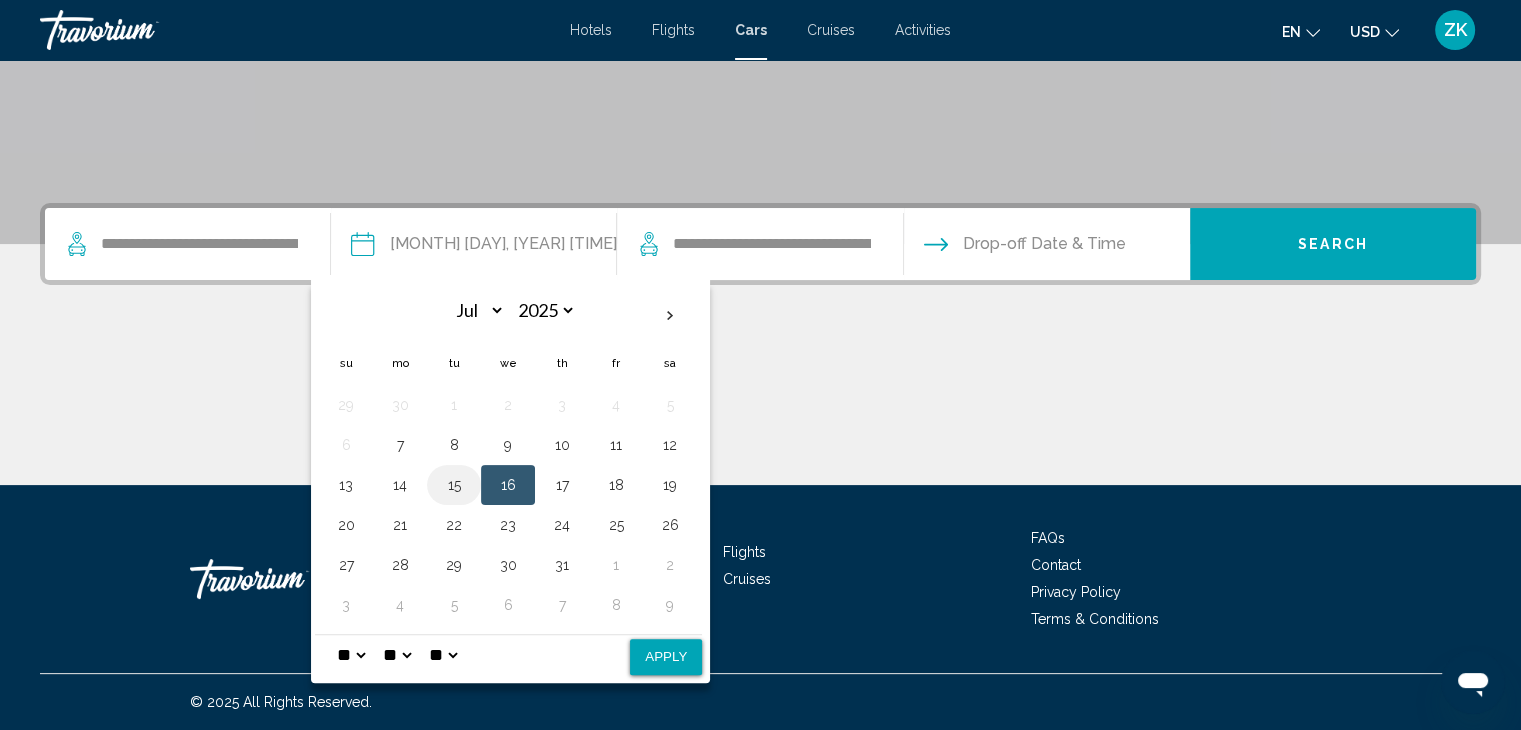 click on "15" at bounding box center [454, 485] 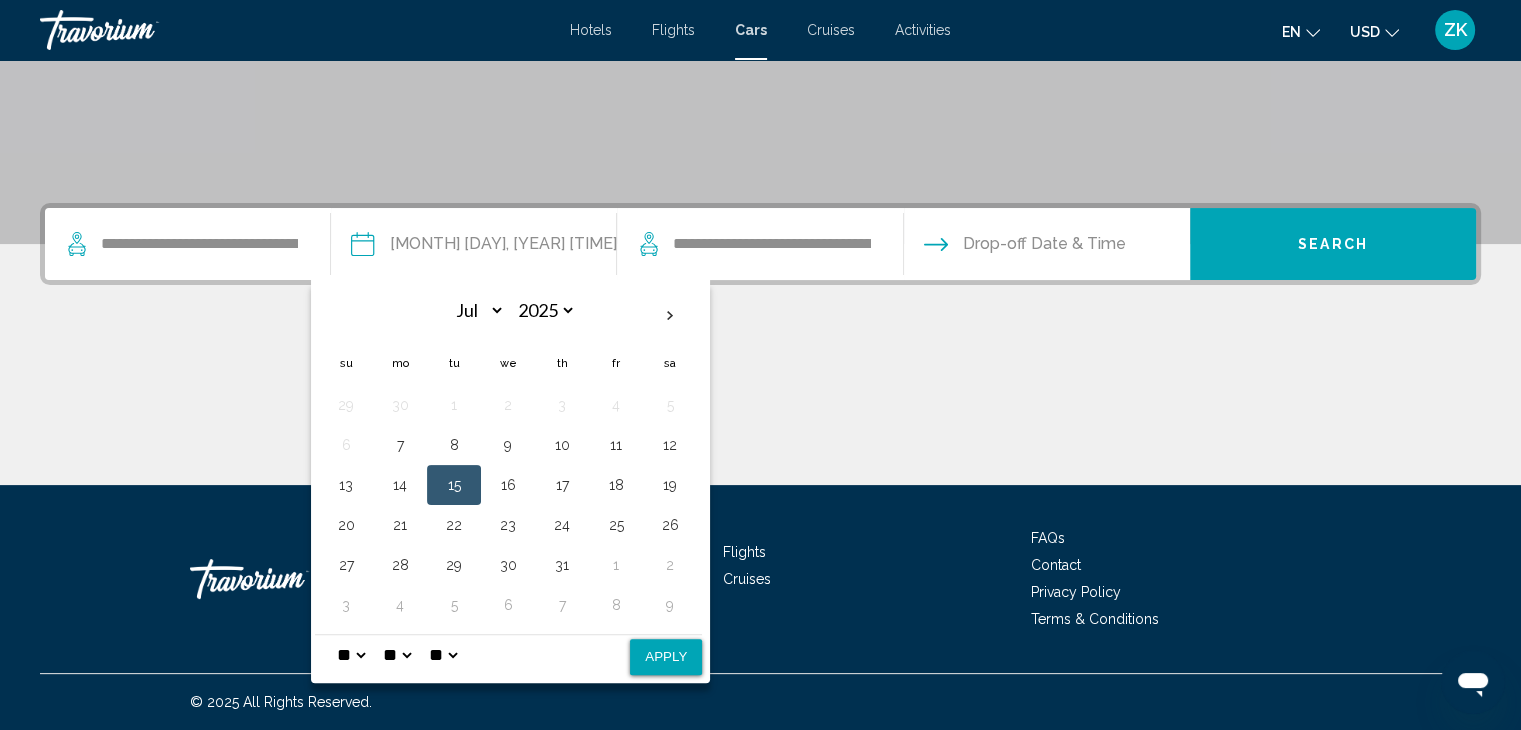 click on "Apply" at bounding box center [666, 657] 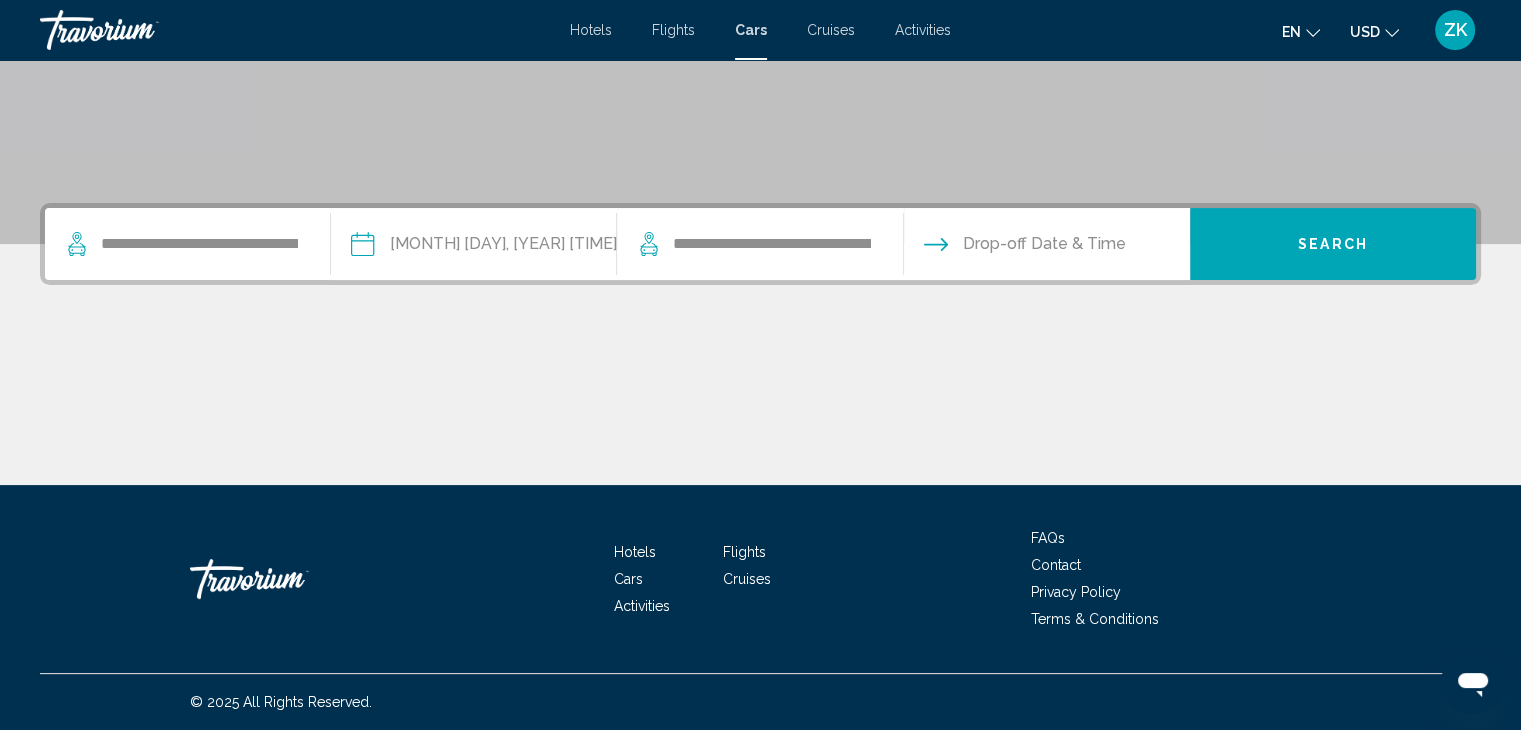 click at bounding box center [1046, 247] 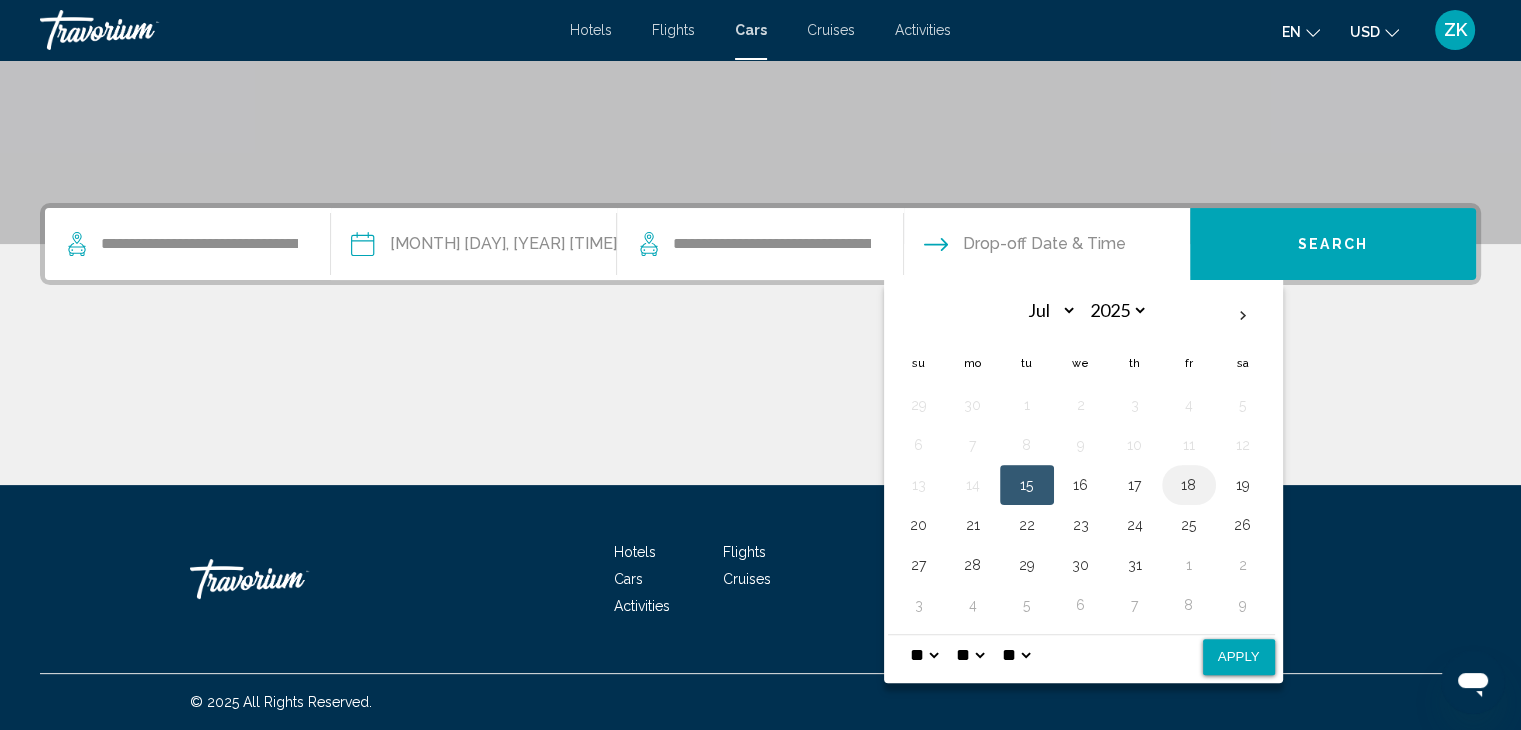 click on "18" at bounding box center (1189, 485) 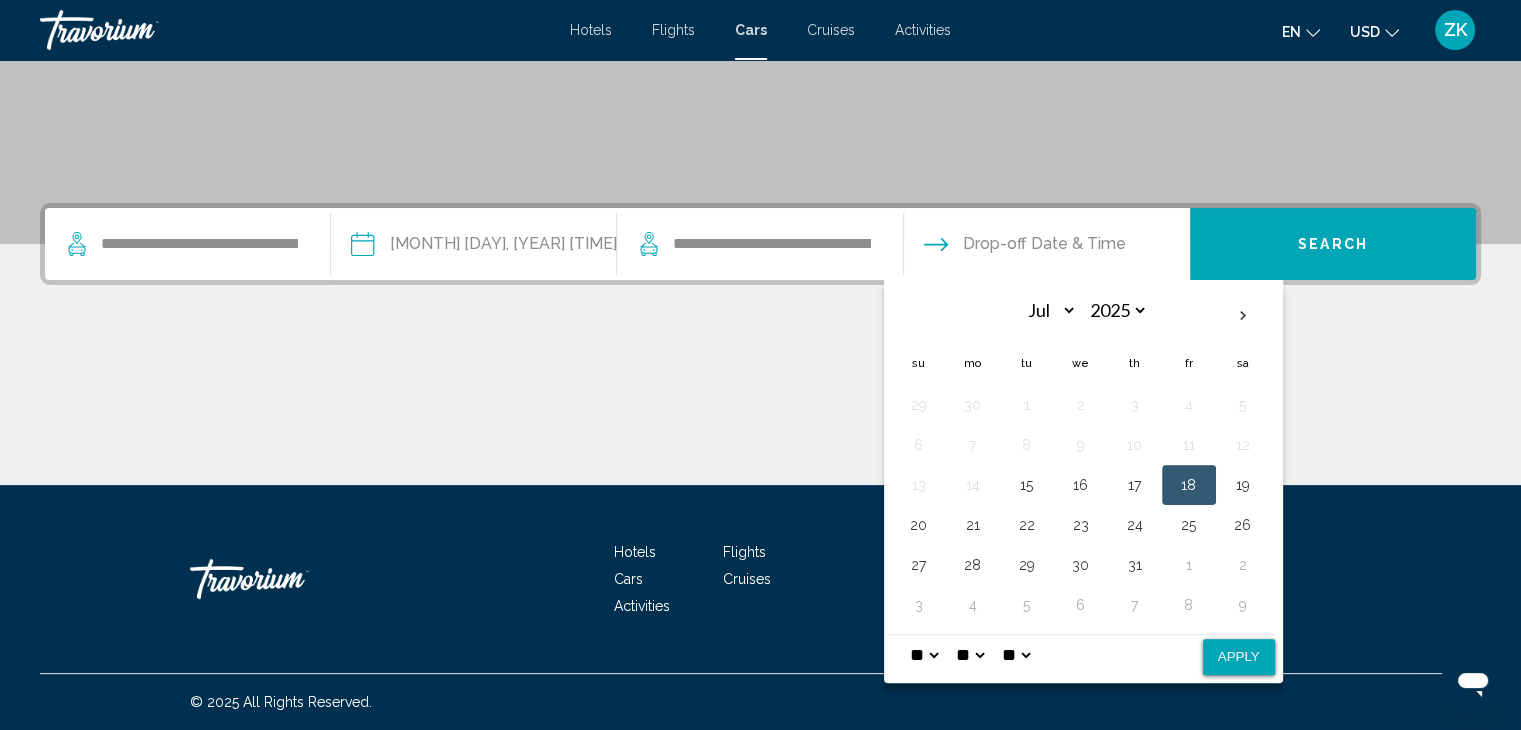 click on "Apply" at bounding box center [1239, 657] 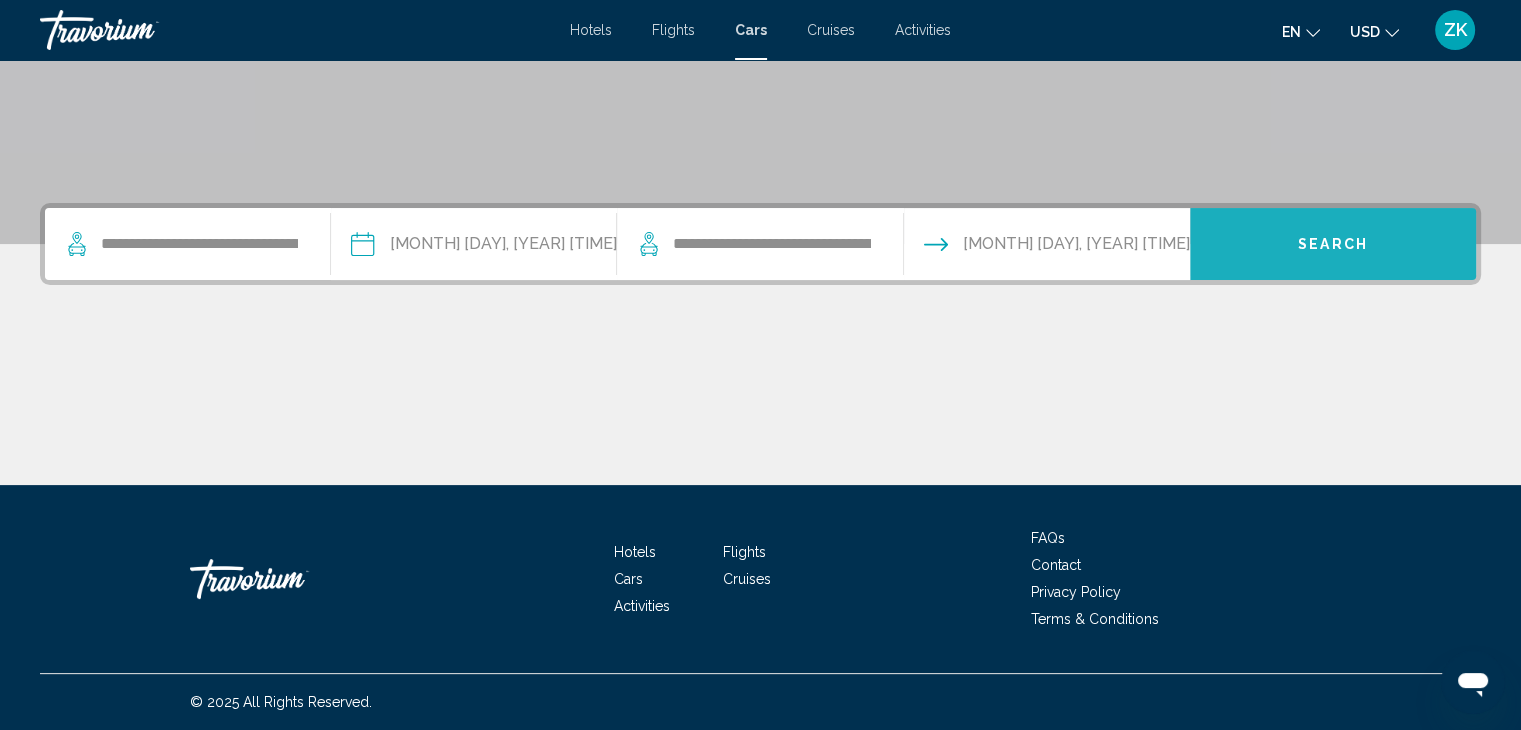 click on "Search" at bounding box center [1333, 245] 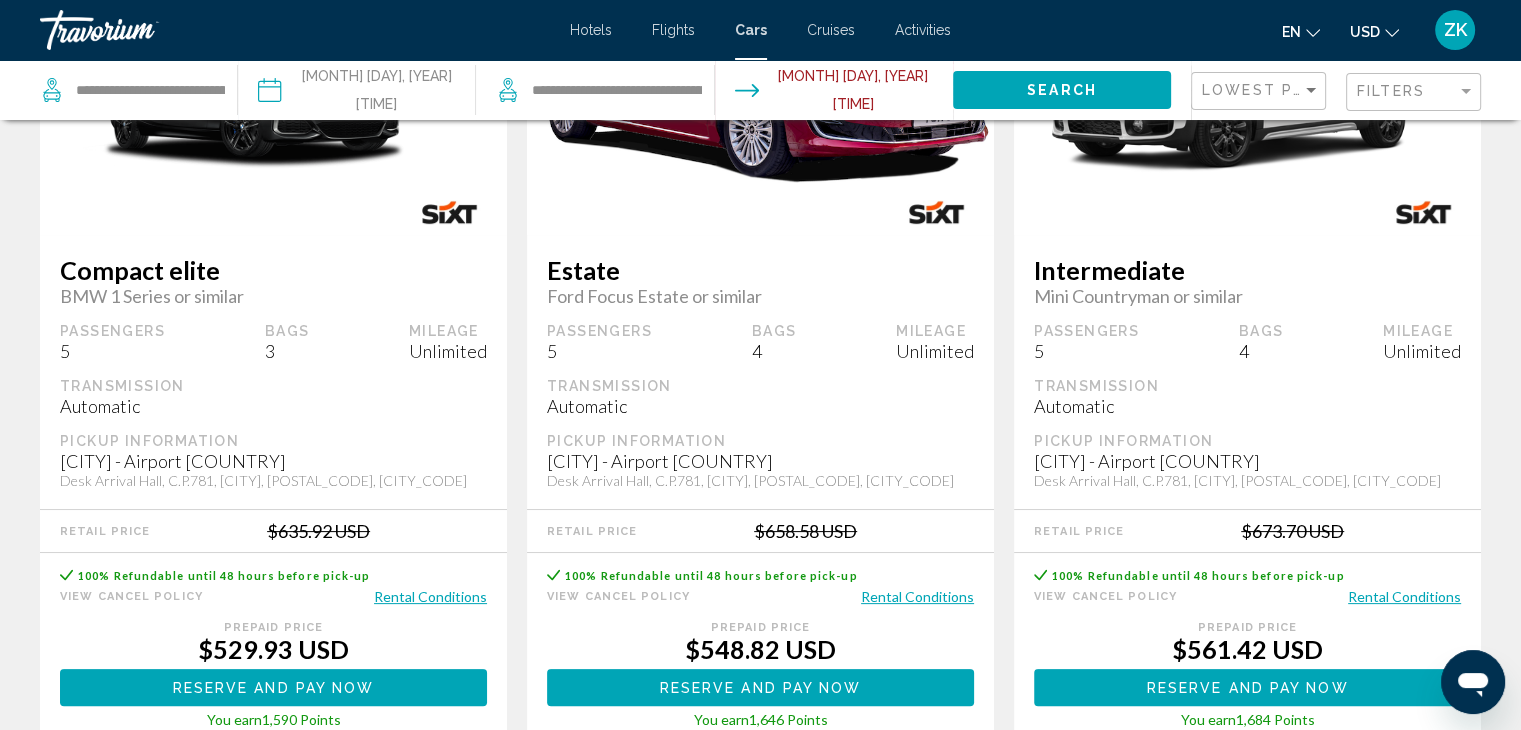 scroll, scrollTop: 272, scrollLeft: 0, axis: vertical 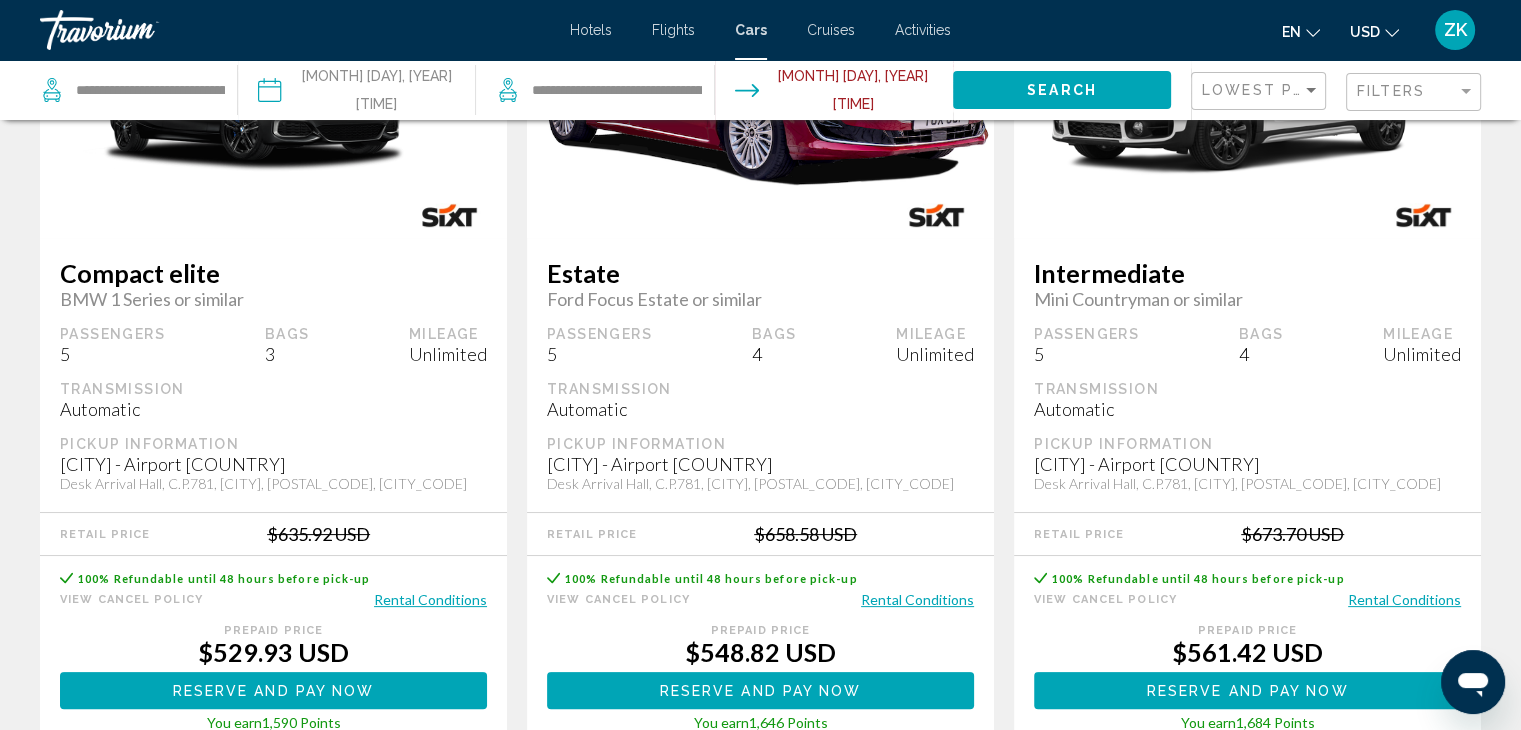 click on "Flights" at bounding box center [673, 30] 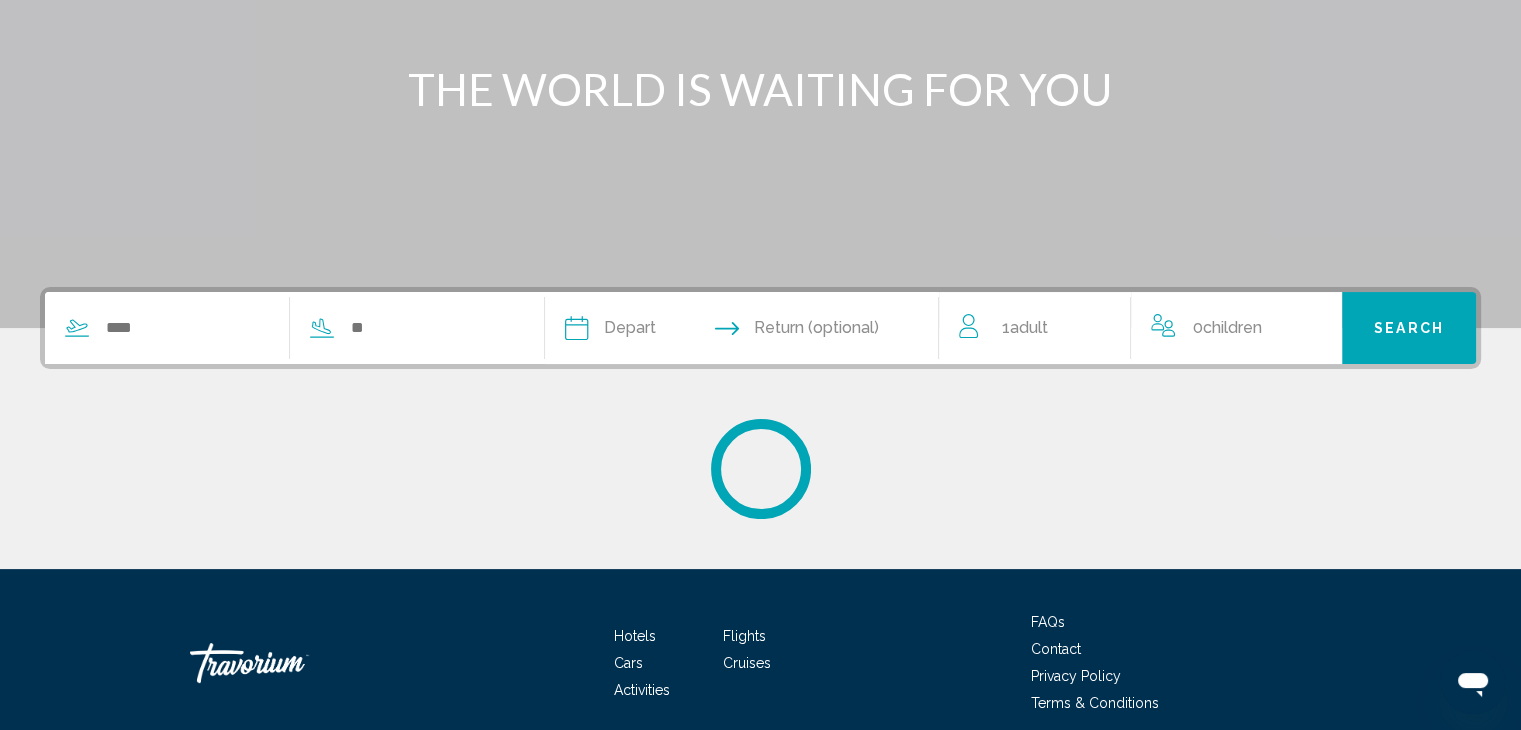 scroll, scrollTop: 0, scrollLeft: 0, axis: both 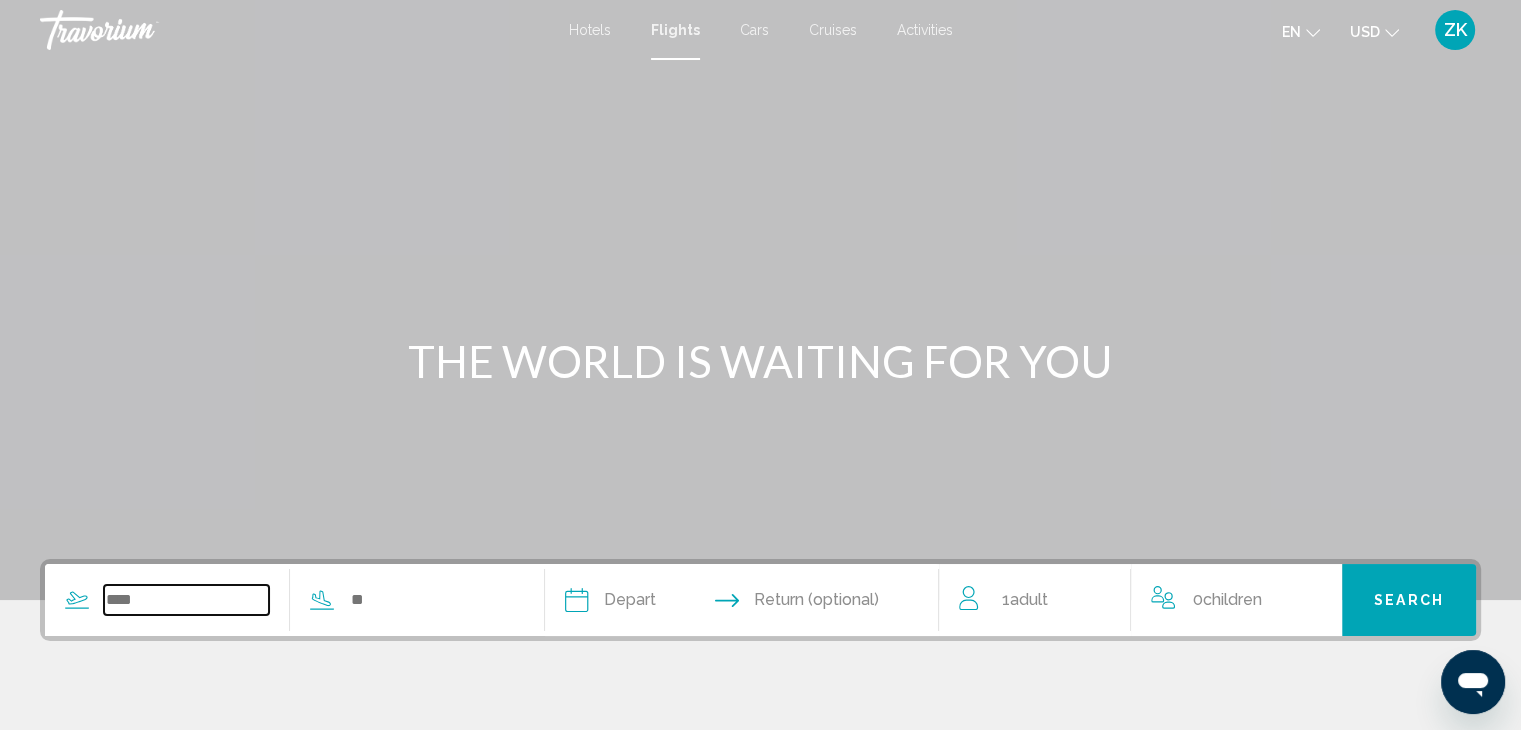 click at bounding box center (186, 600) 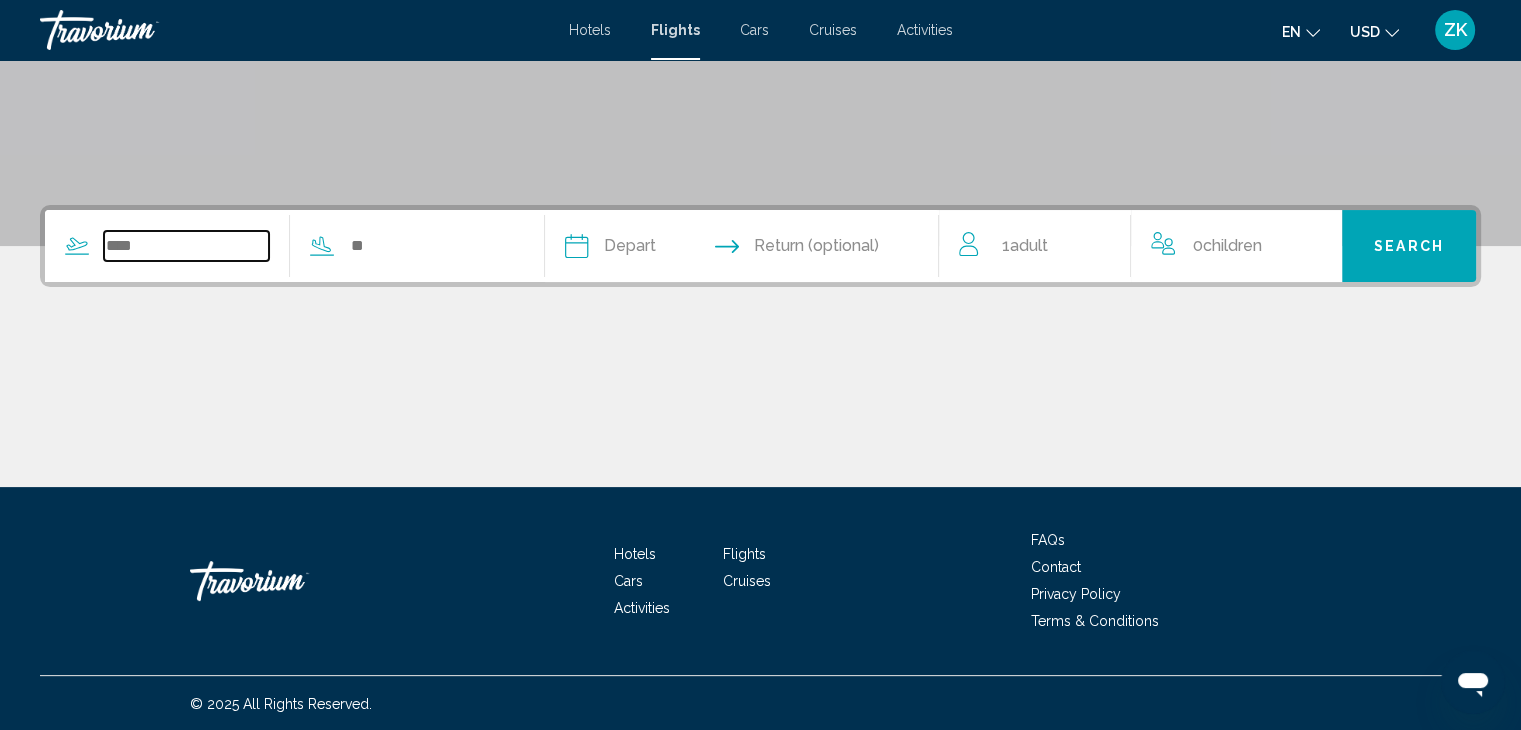 scroll, scrollTop: 356, scrollLeft: 0, axis: vertical 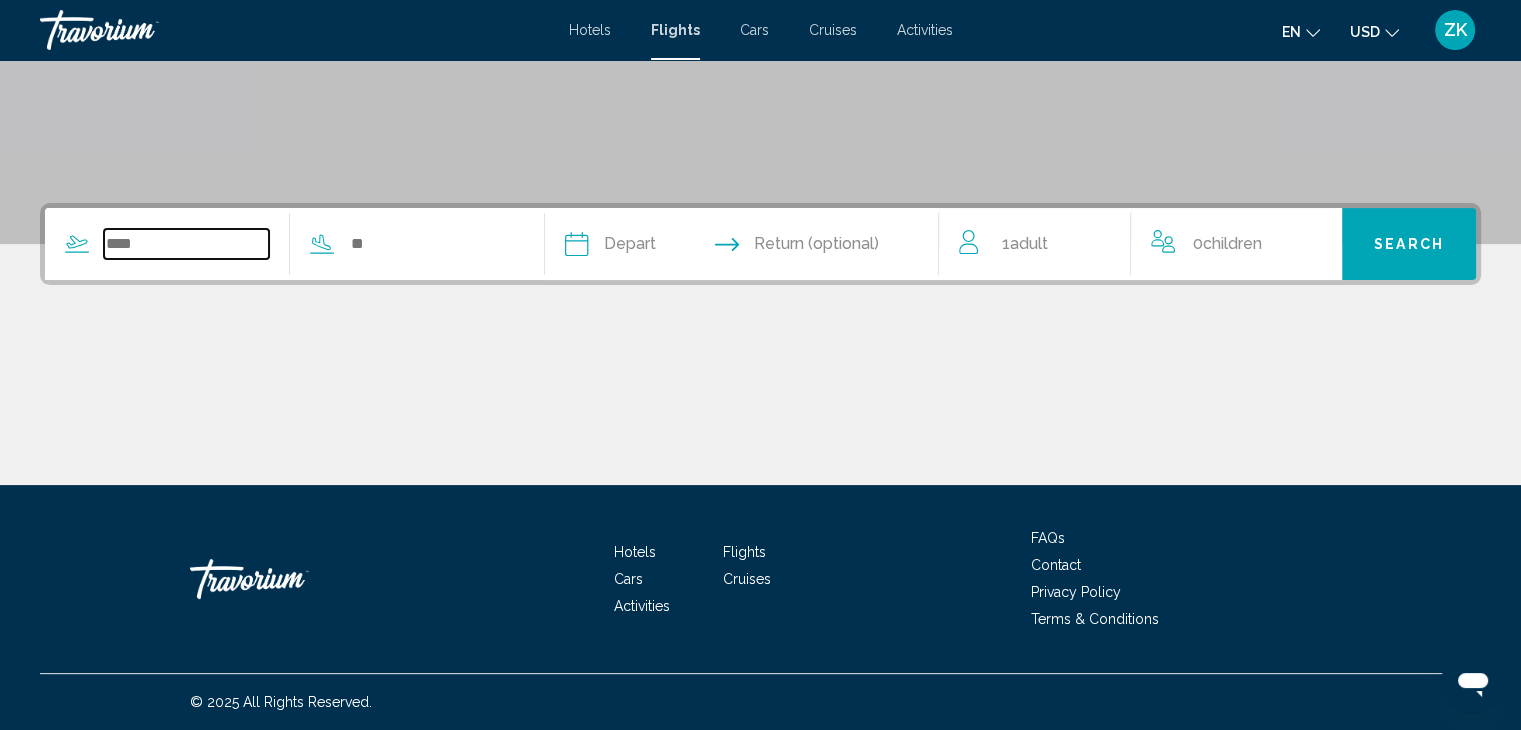 click at bounding box center (186, 244) 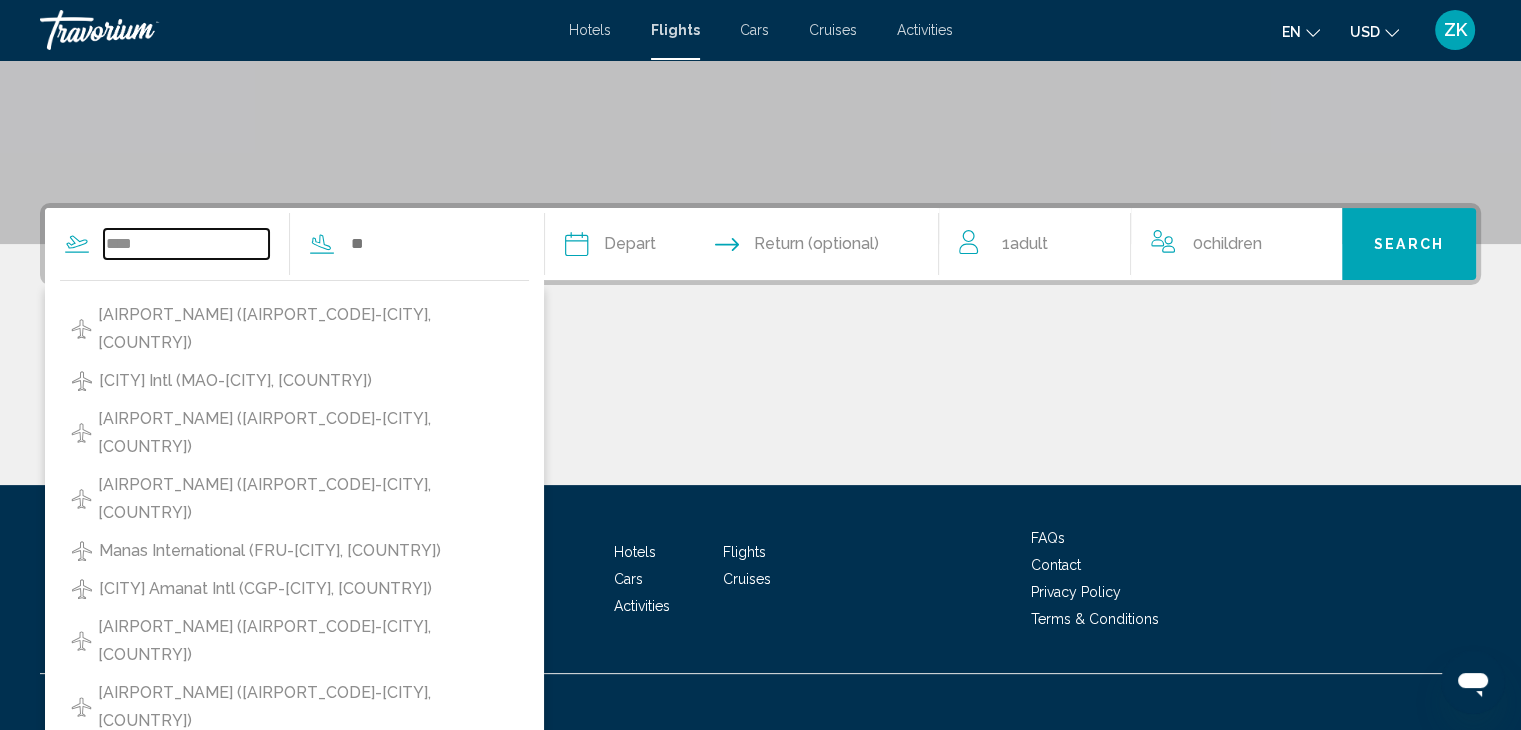 type on "****" 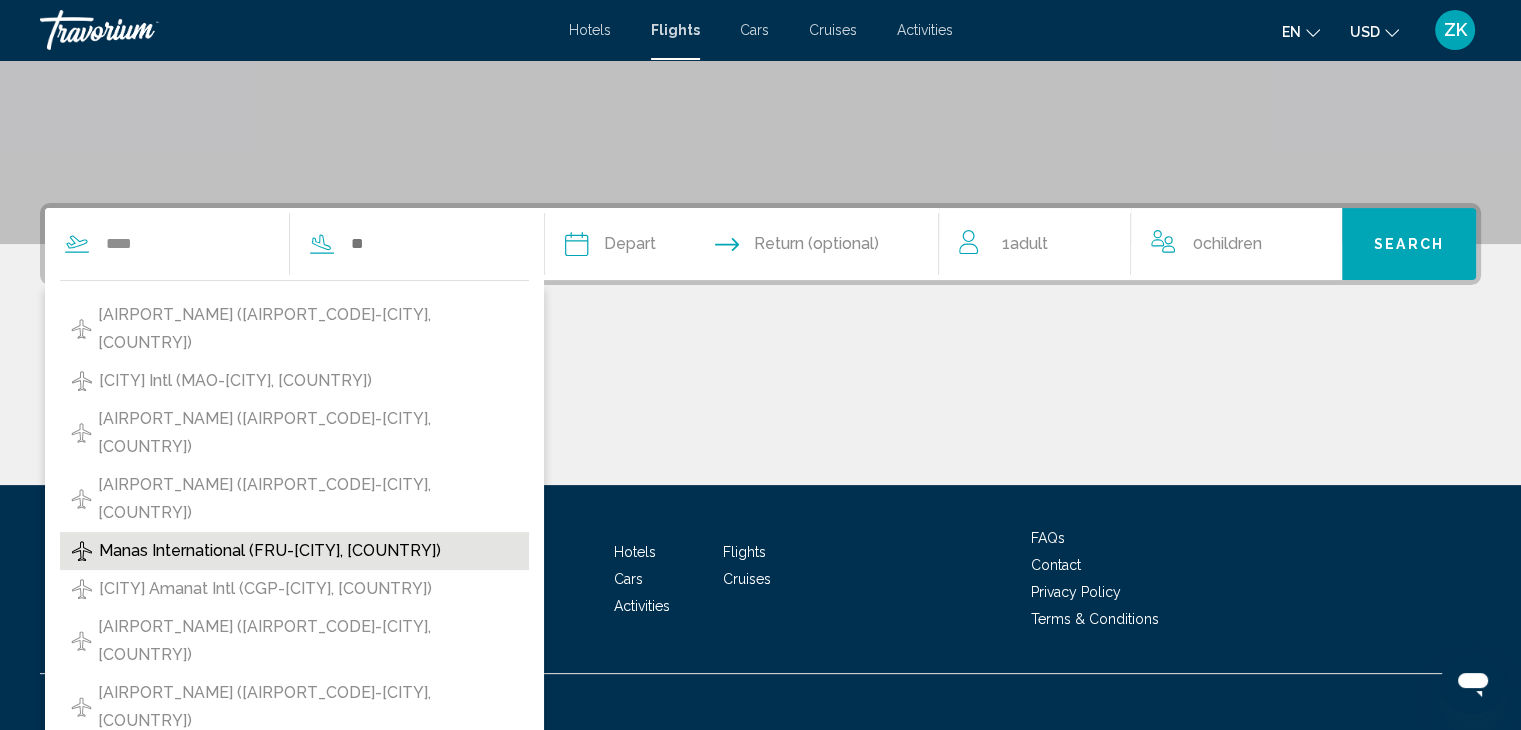 click on "Manas International (FRU-[CITY], [COUNTRY])" at bounding box center [308, 329] 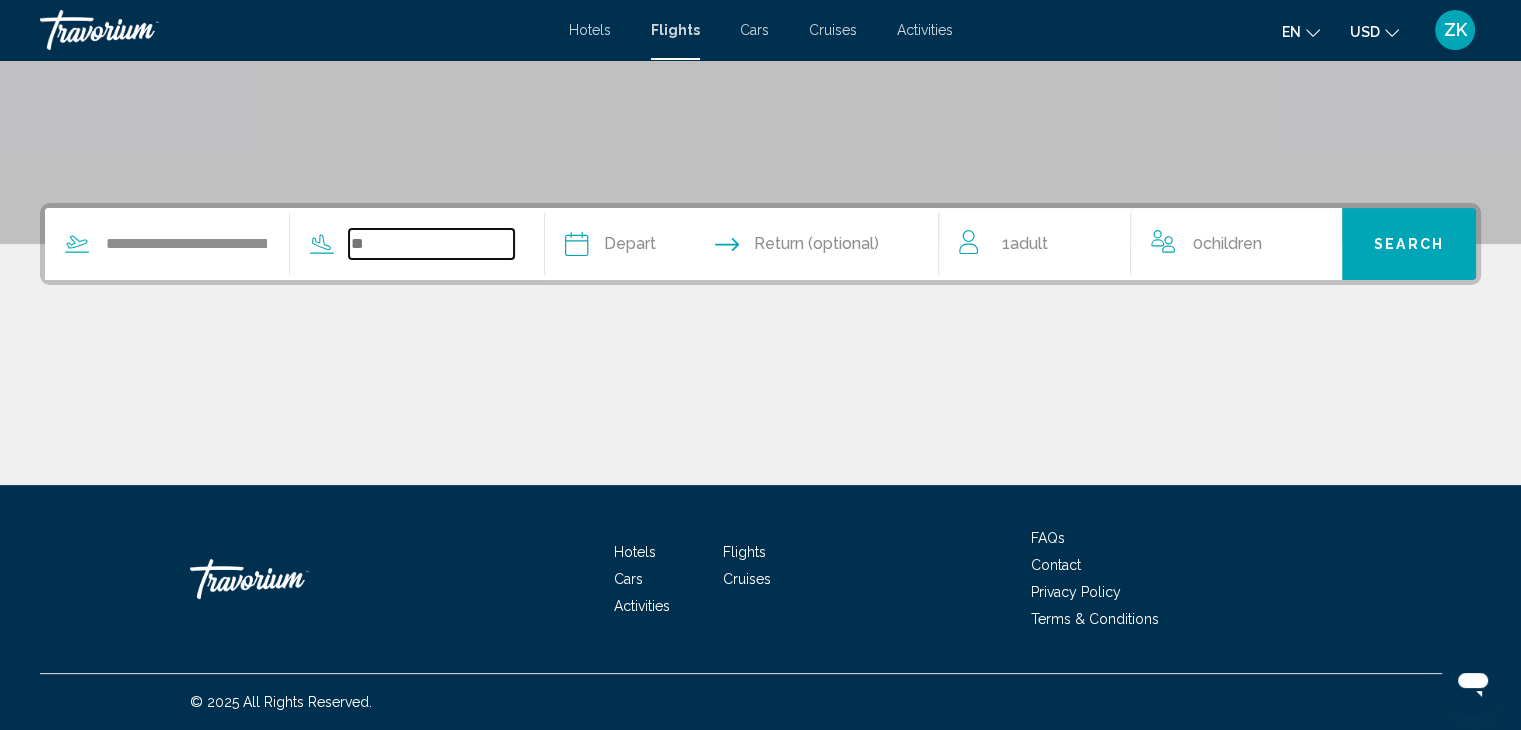 click at bounding box center (431, 244) 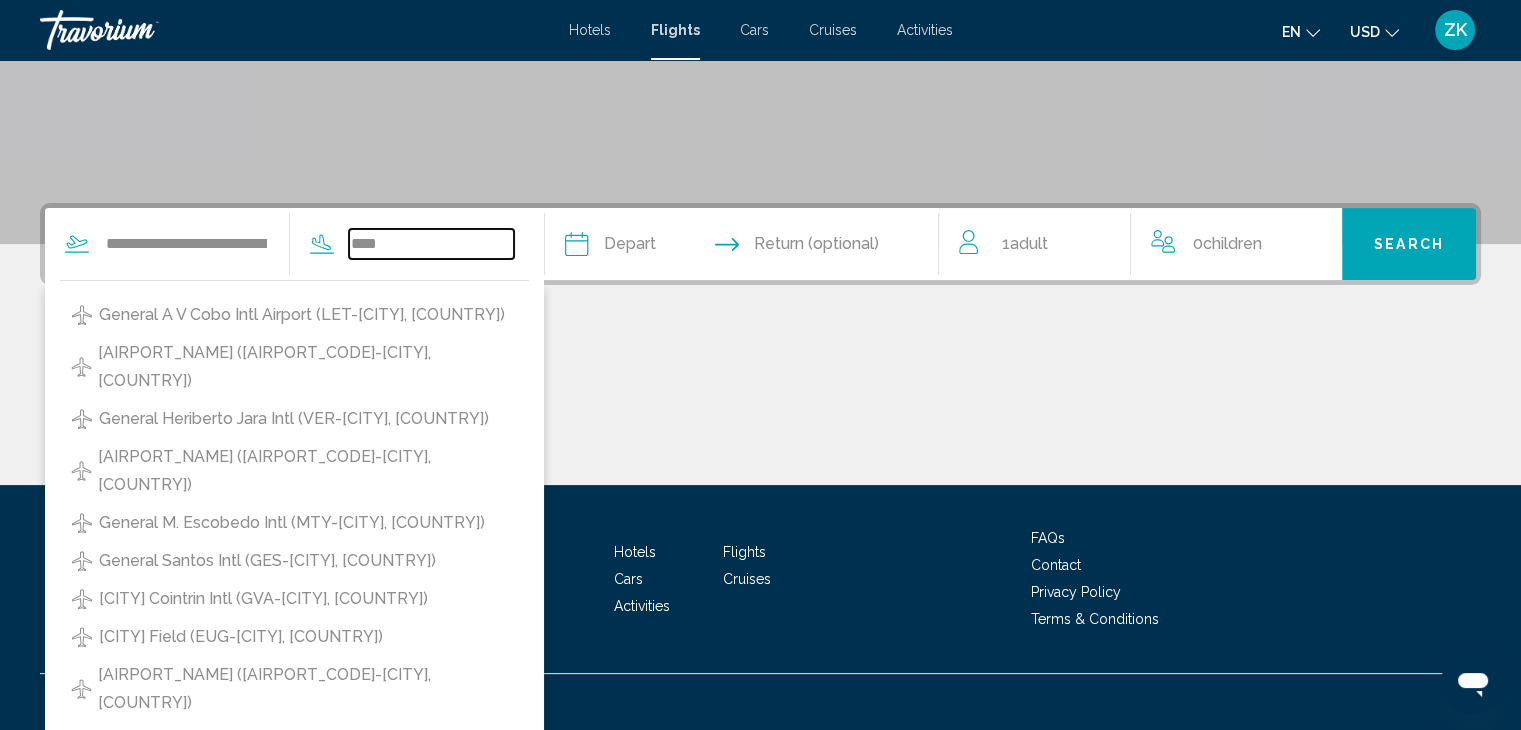 type on "****" 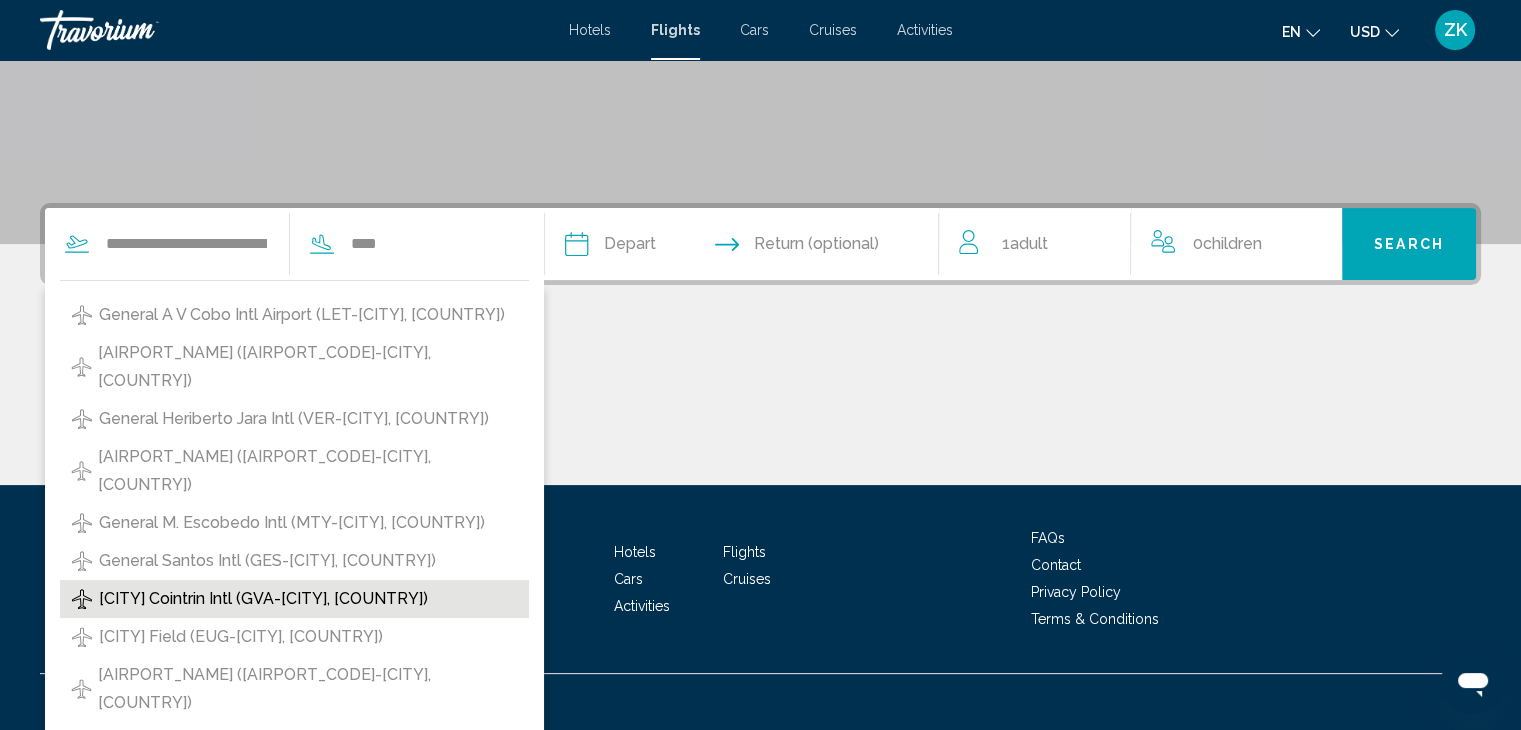 click on "[CITY] Cointrin Intl (GVA-[CITY], [COUNTRY])" at bounding box center (302, 315) 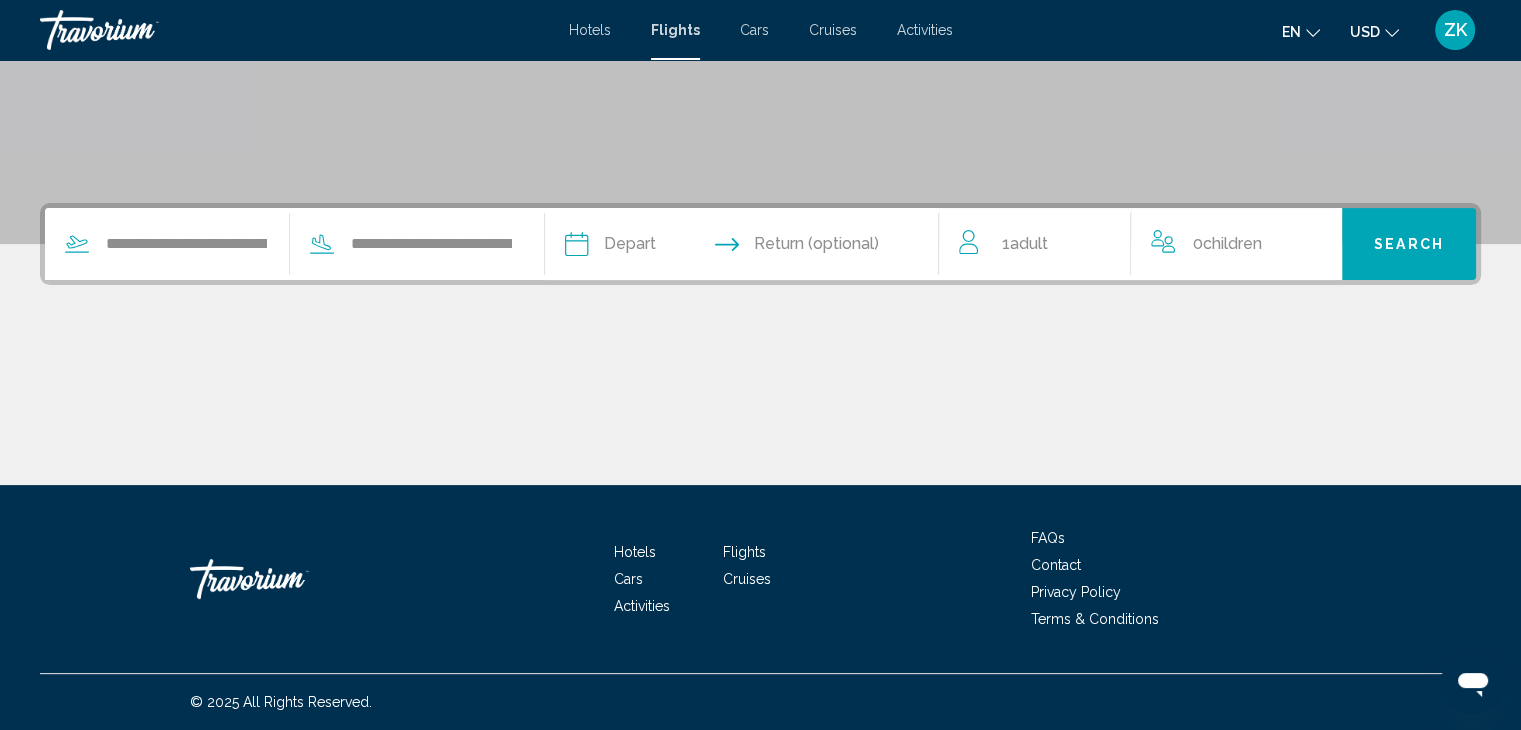 click at bounding box center (657, 247) 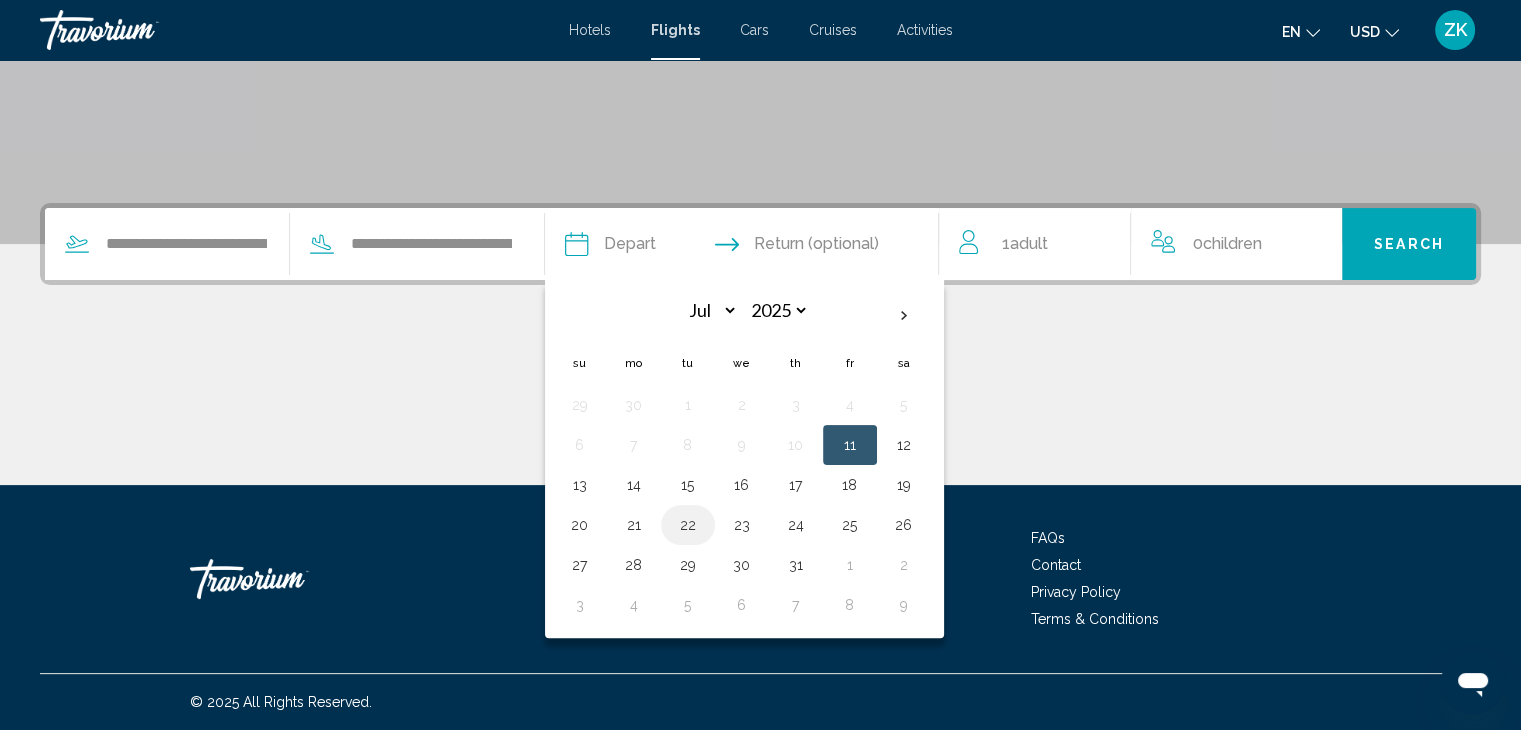 click on "22" at bounding box center [688, 525] 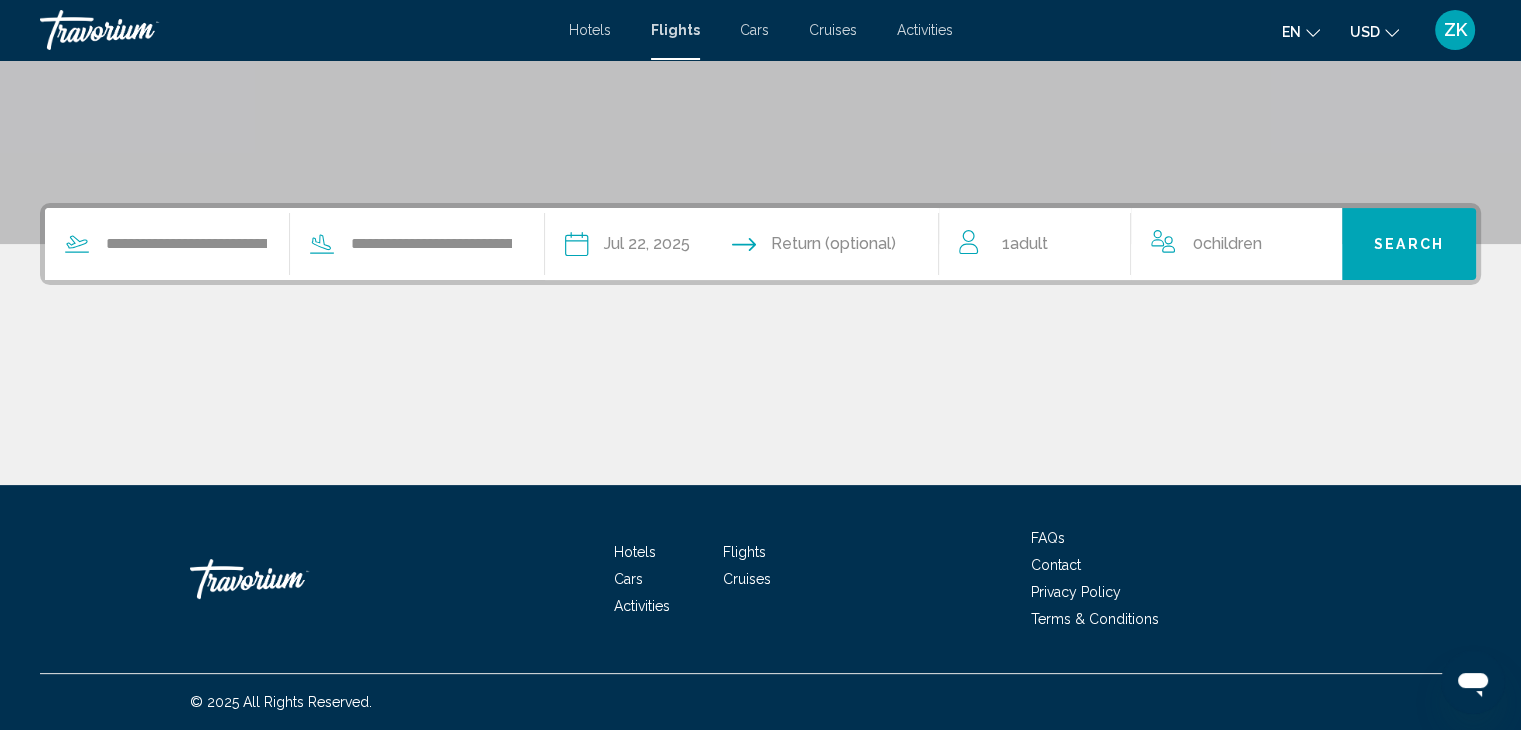 click at bounding box center [849, 247] 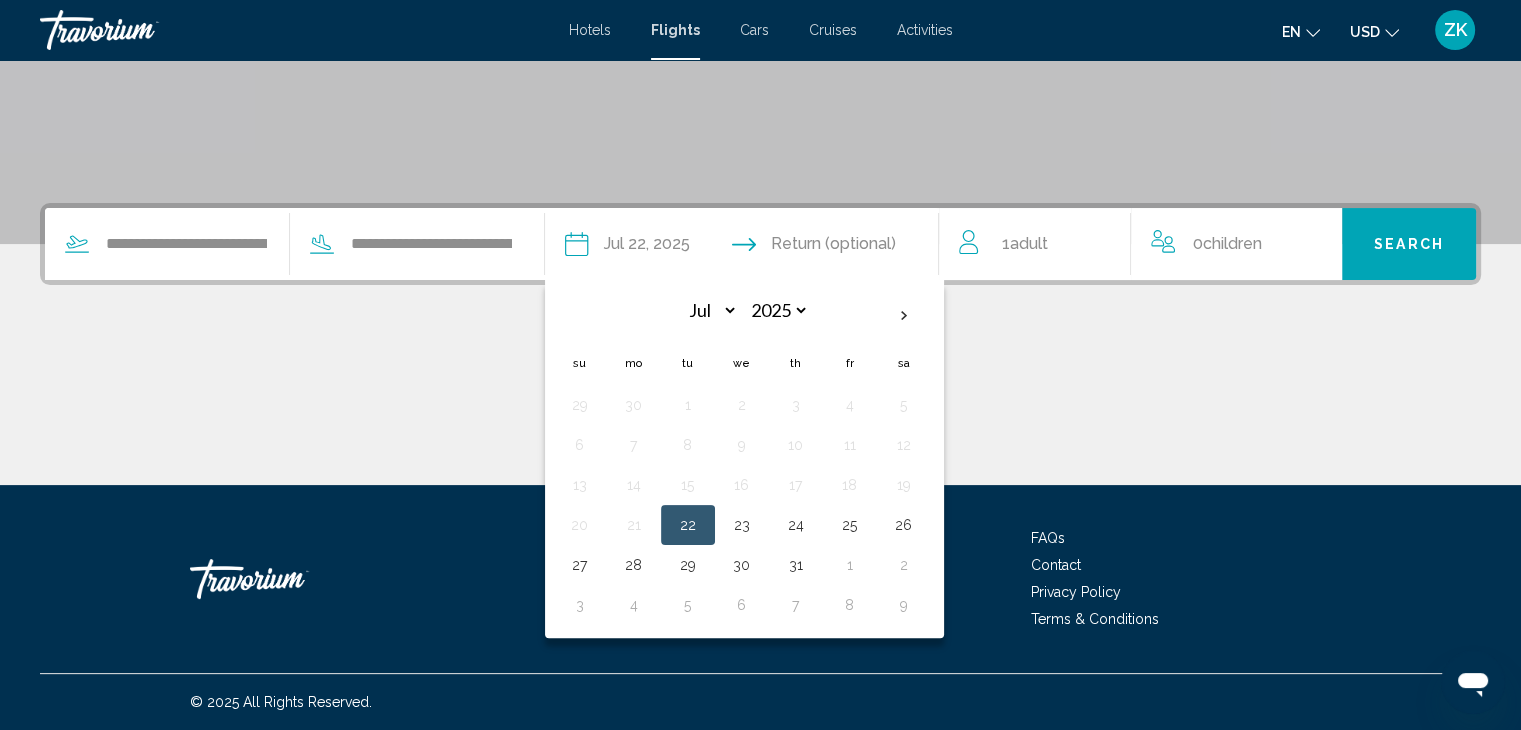 click on "30" at bounding box center [742, 565] 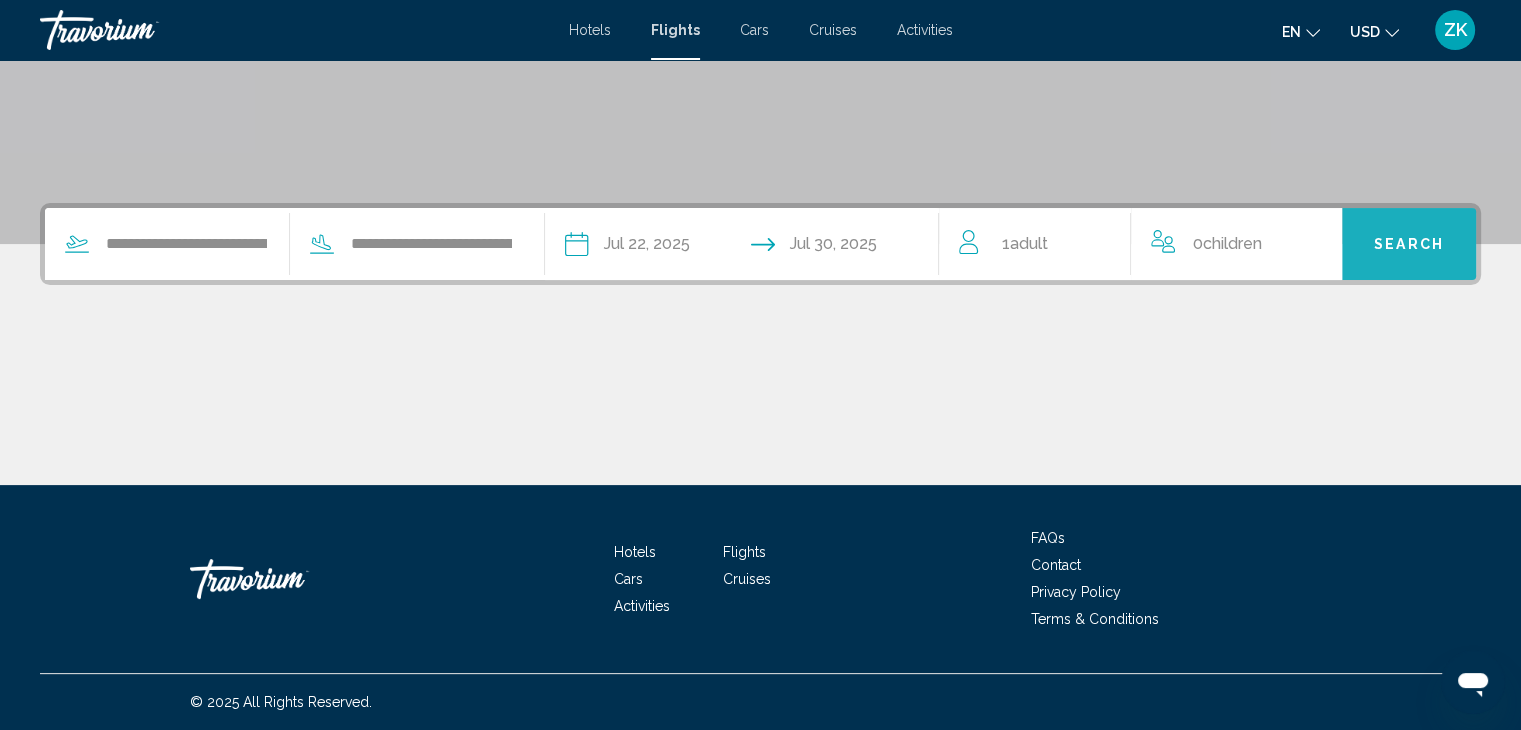 click on "Search" at bounding box center [1409, 245] 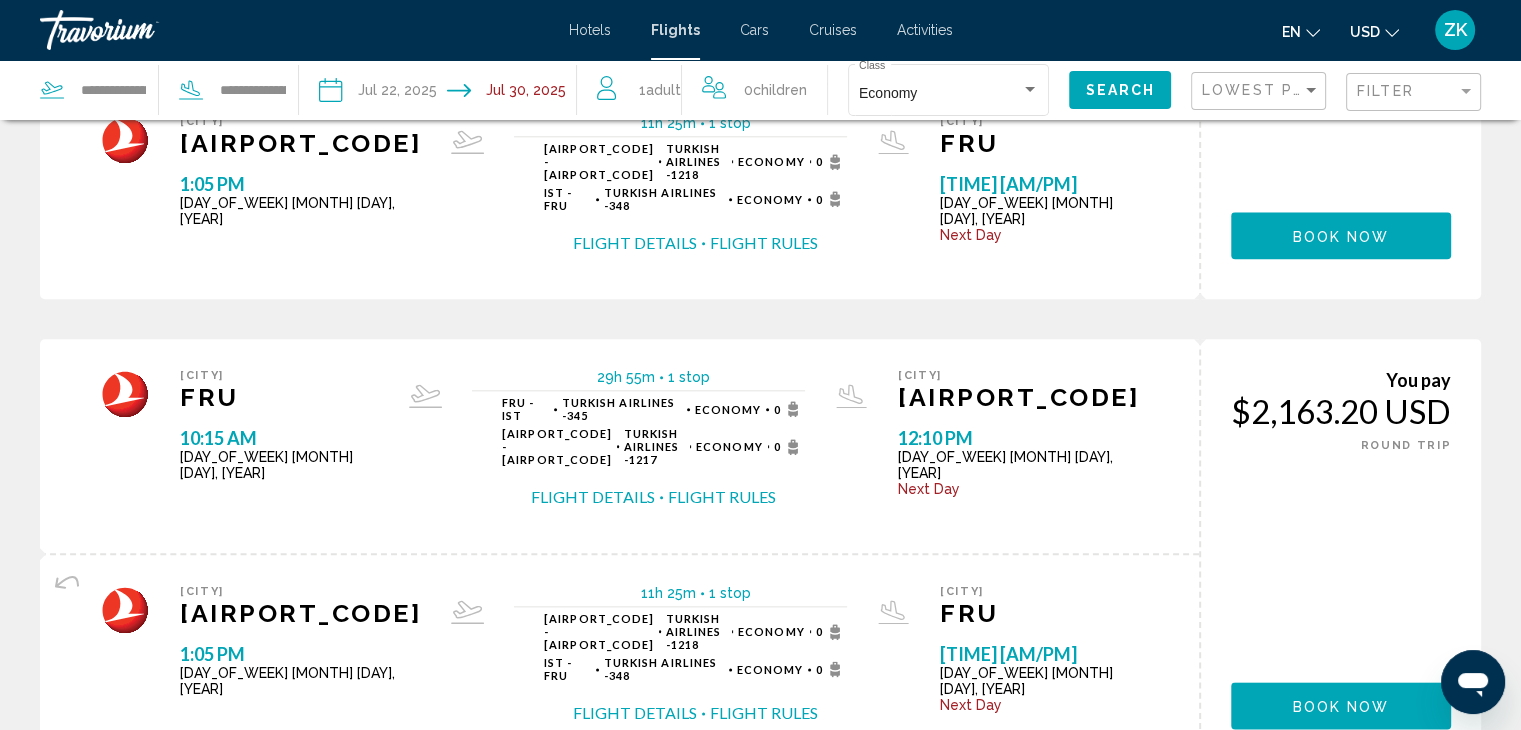 scroll, scrollTop: 2204, scrollLeft: 0, axis: vertical 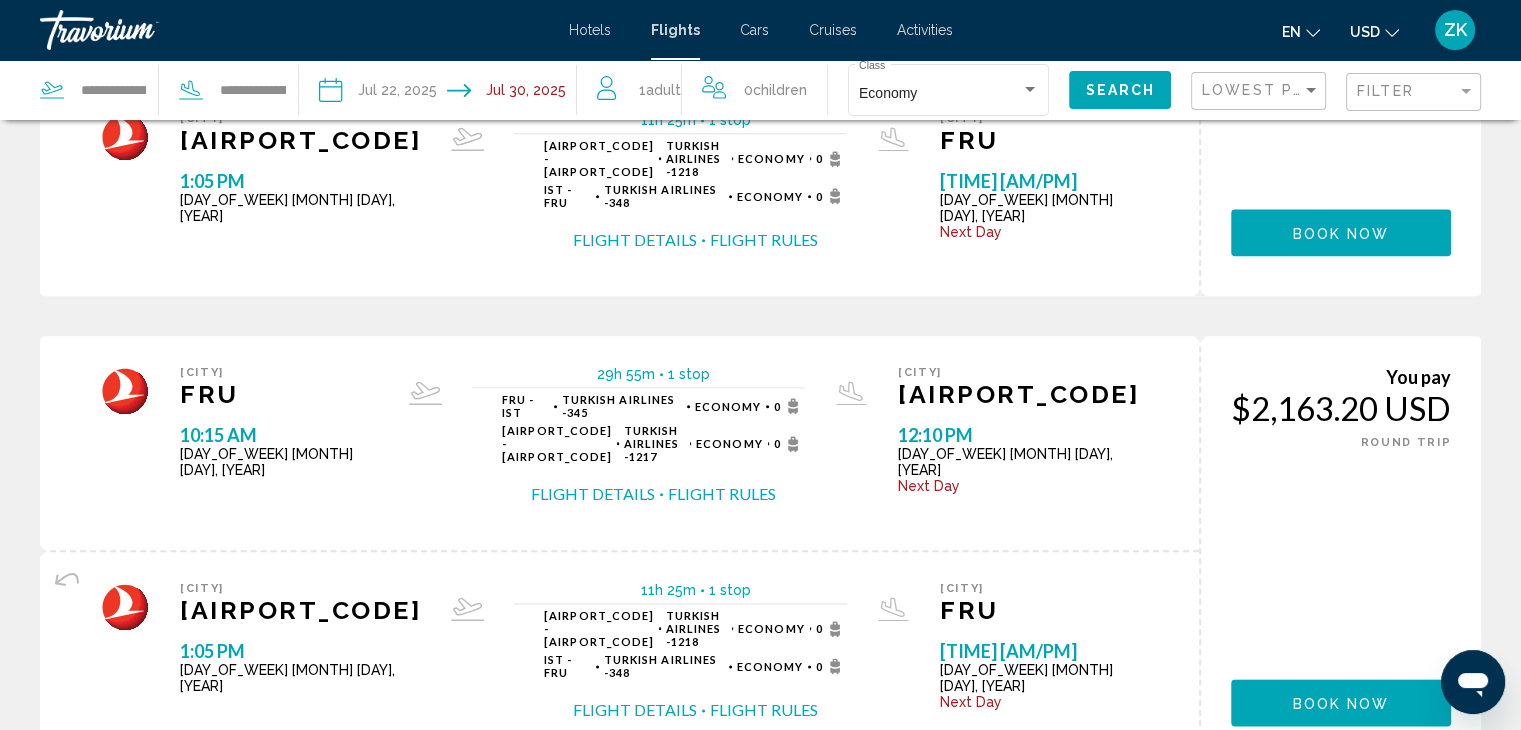 click on "page  2" at bounding box center [620, 826] 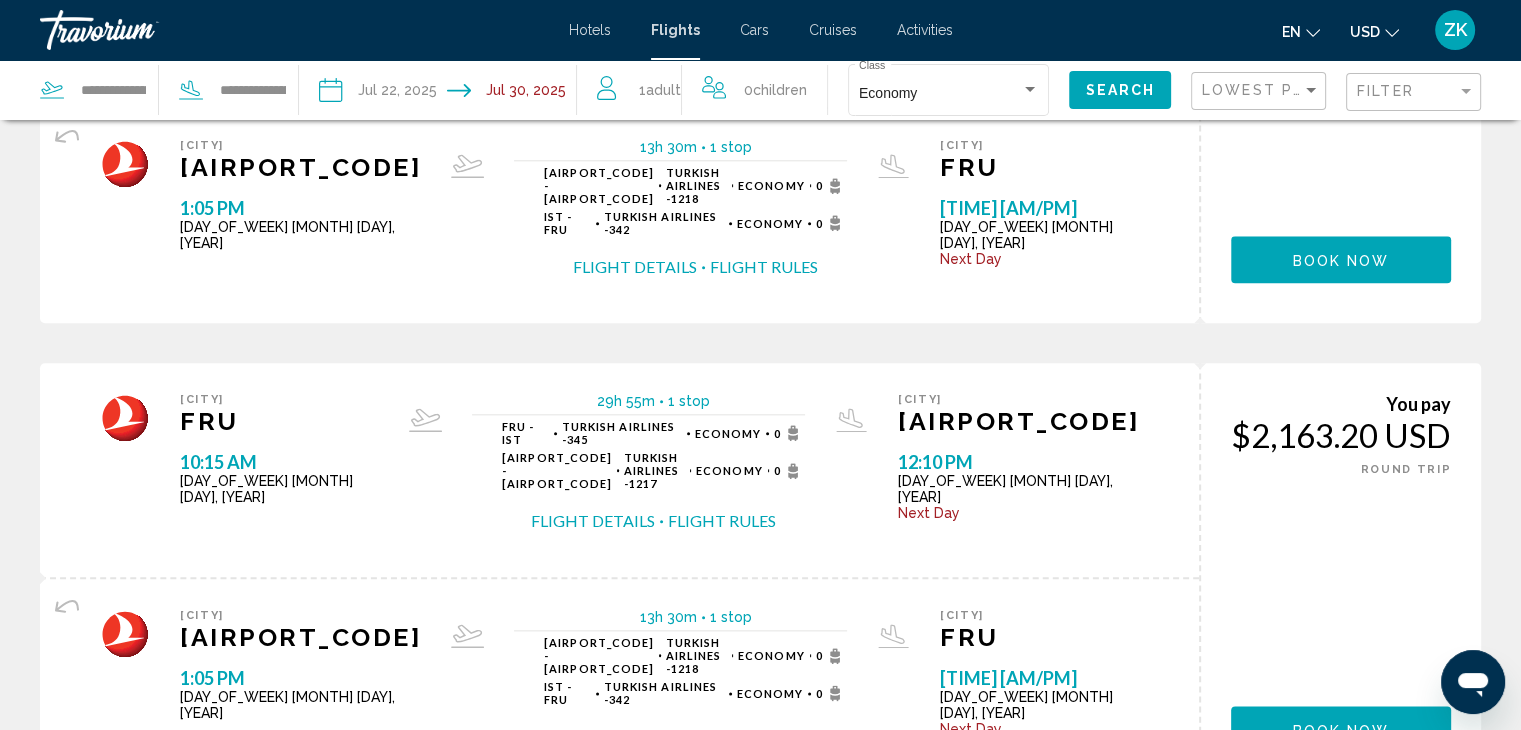 scroll, scrollTop: 2204, scrollLeft: 0, axis: vertical 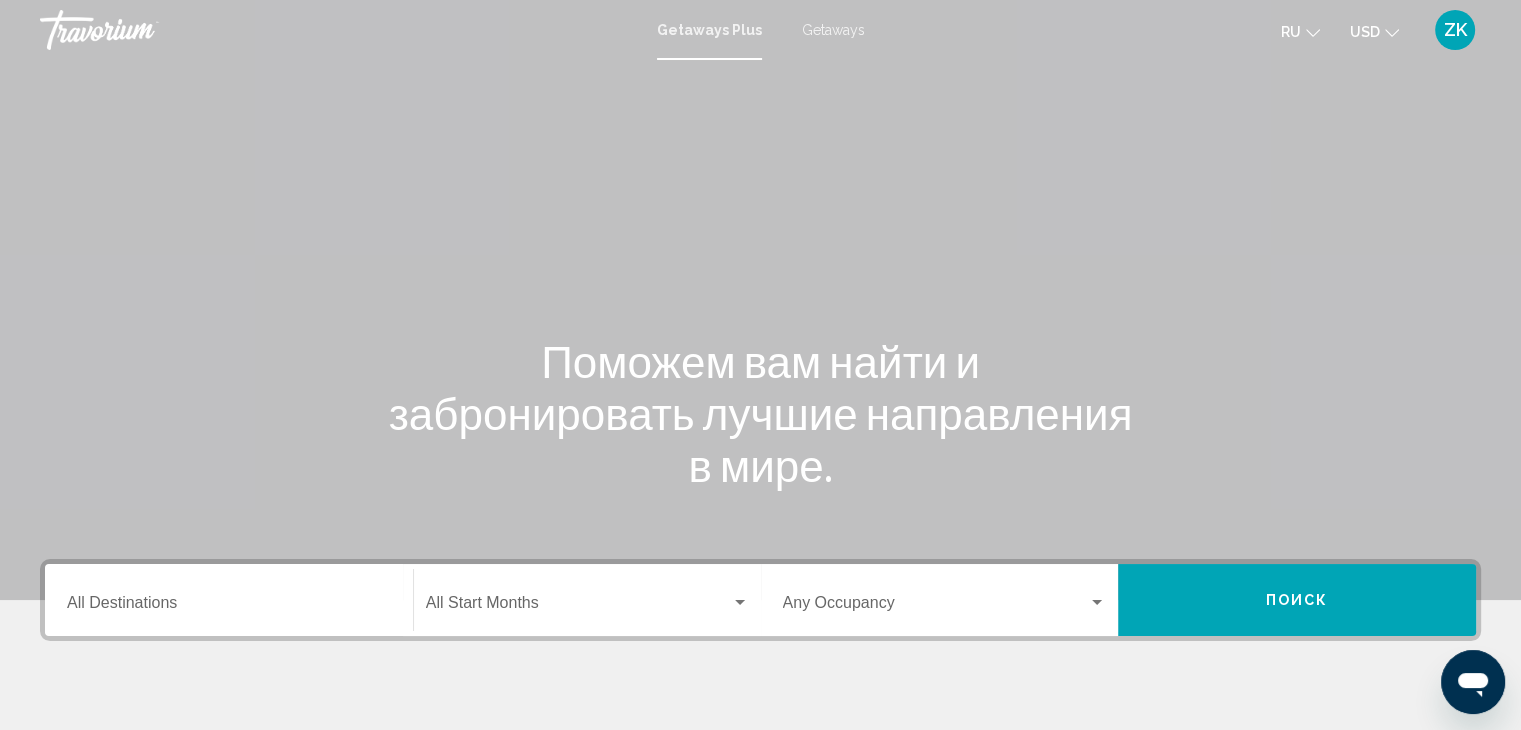 click on "Getaways" at bounding box center [833, 30] 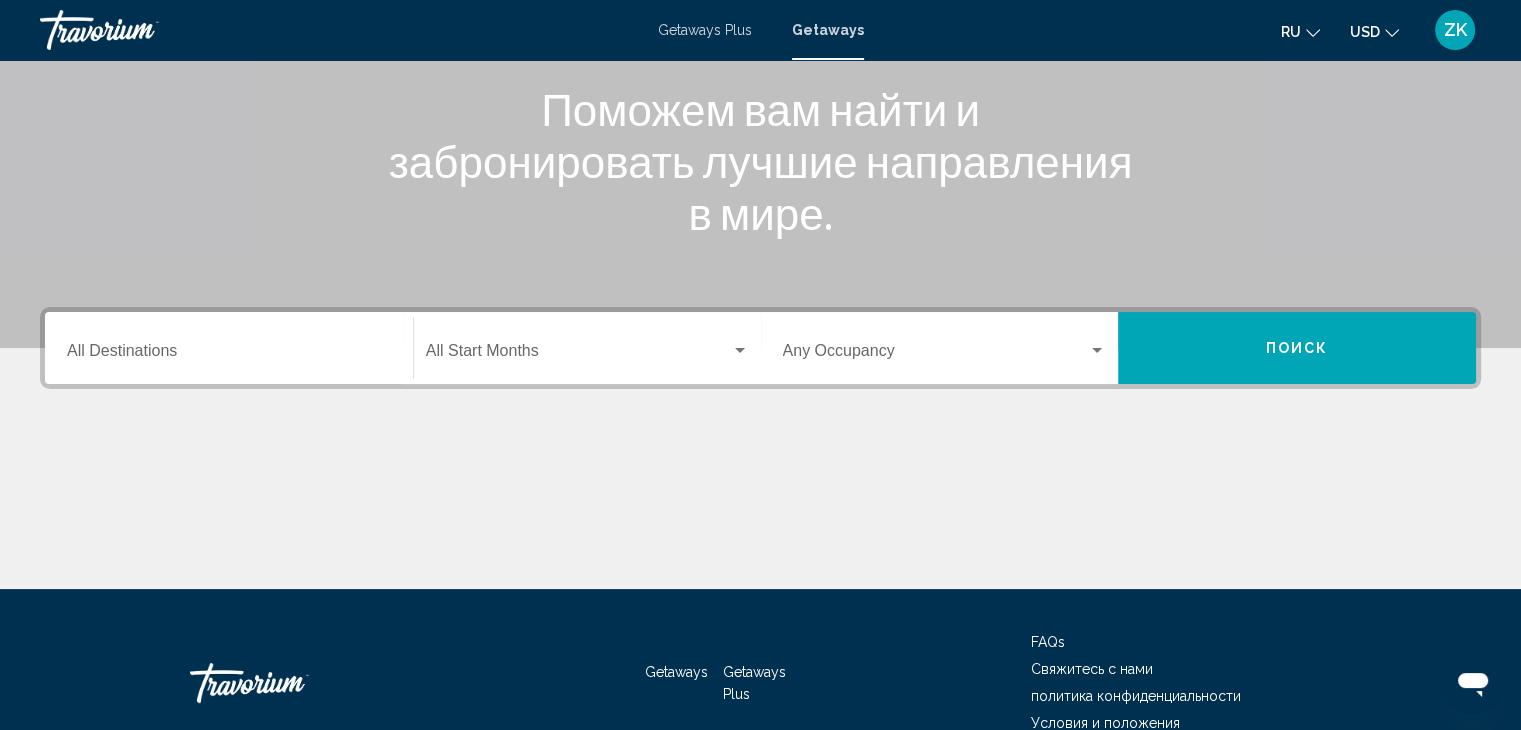 click on "Destination All Destinations" at bounding box center [229, 355] 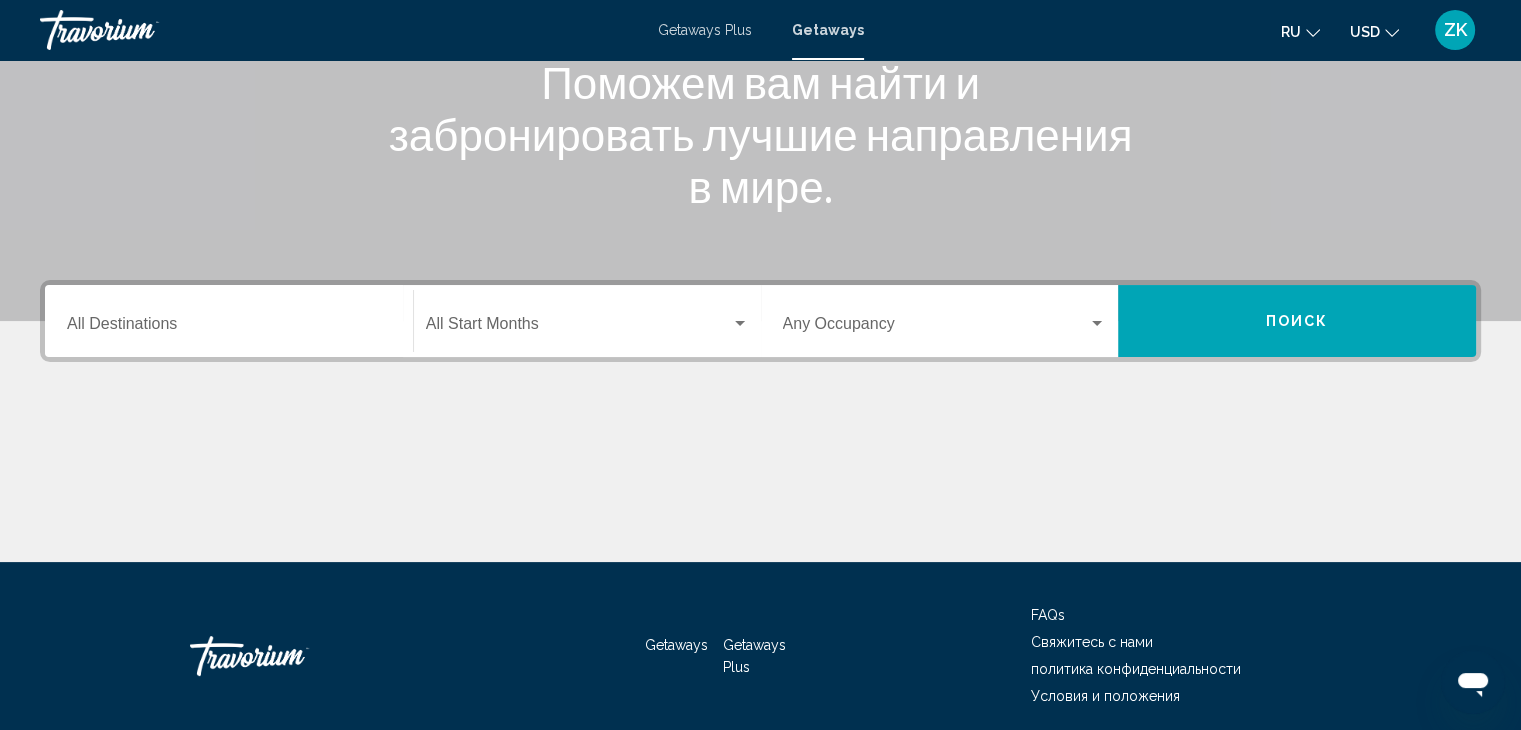 scroll, scrollTop: 356, scrollLeft: 0, axis: vertical 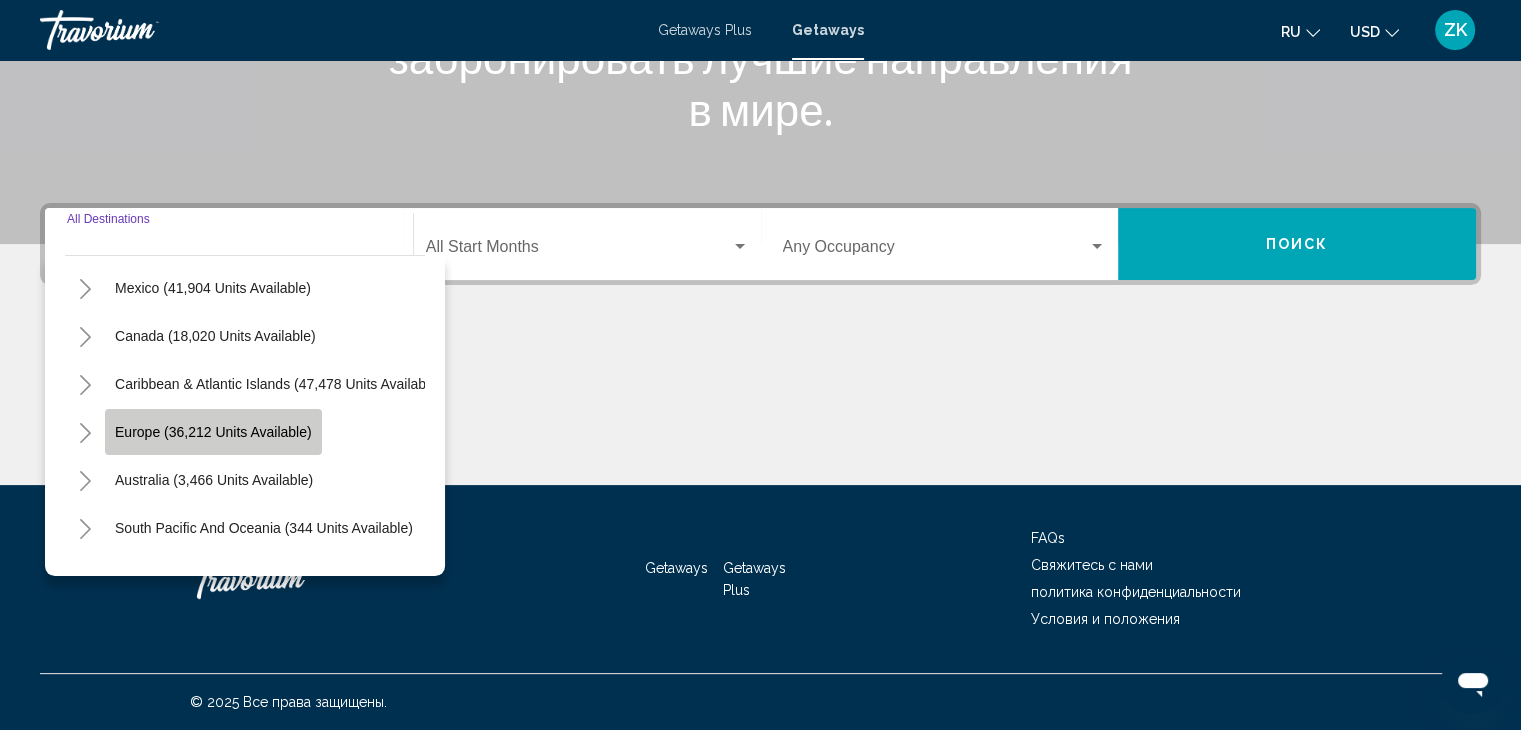 click on "Europe (36,212 units available)" at bounding box center [236, 240] 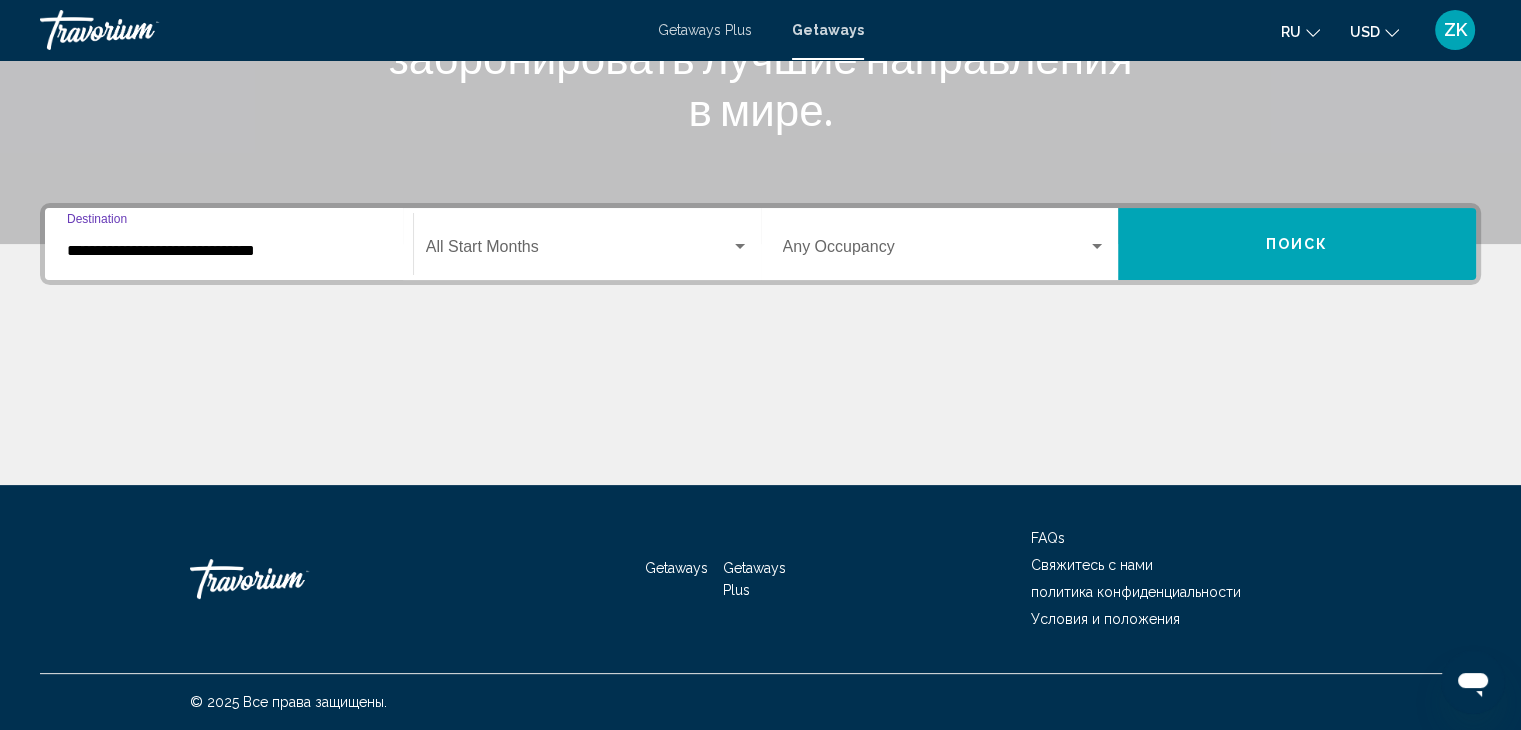 click at bounding box center [578, 251] 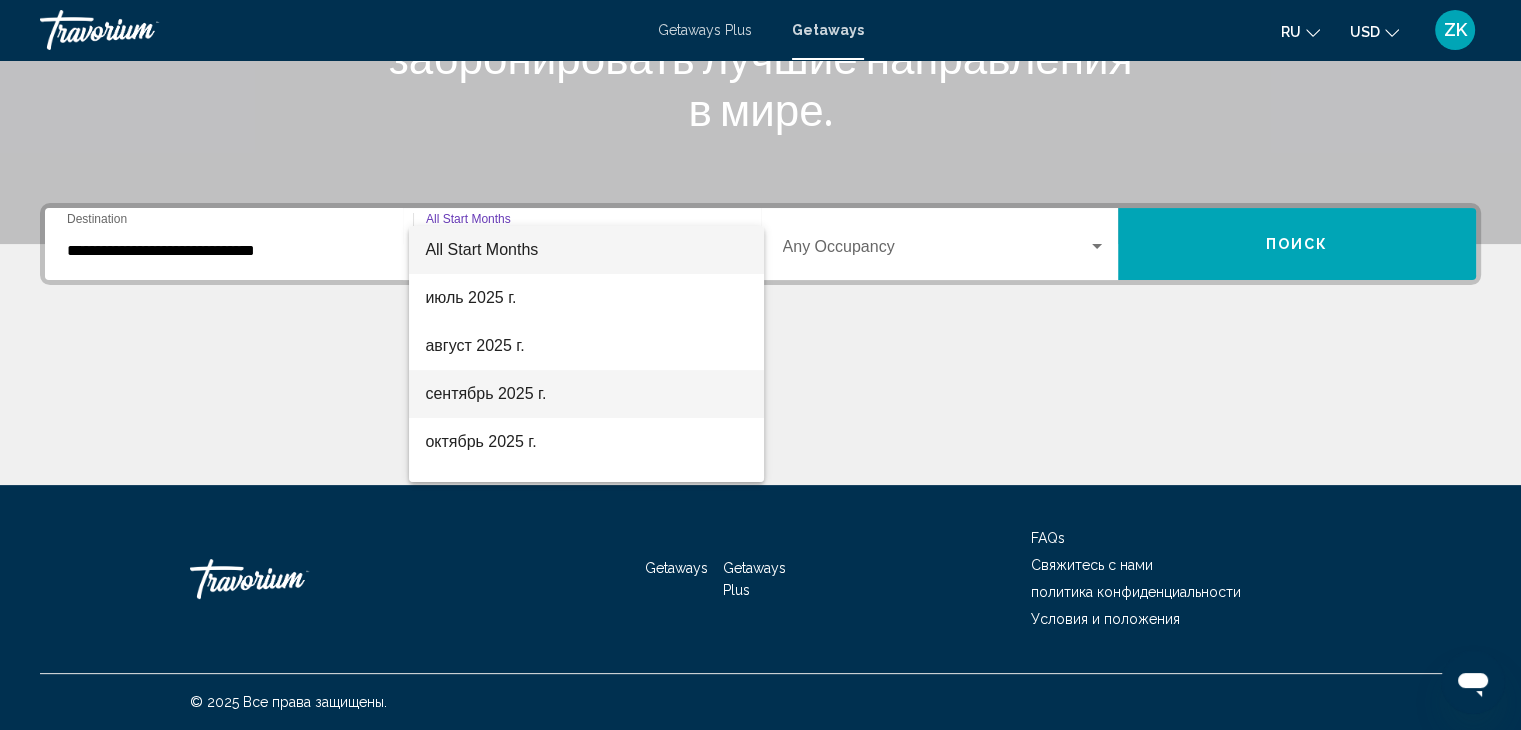 click on "сентябрь 2025 г." at bounding box center [586, 394] 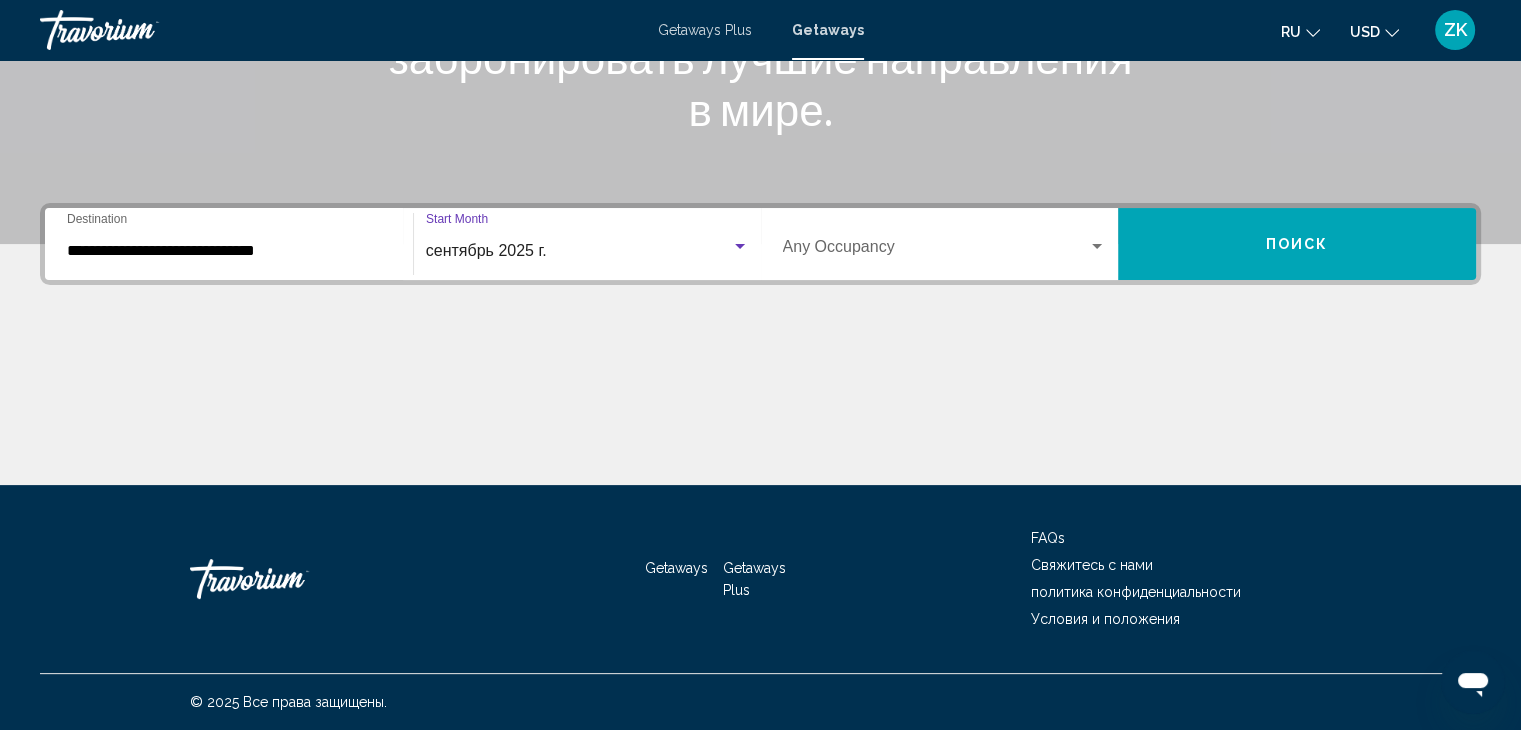 click at bounding box center [1097, 246] 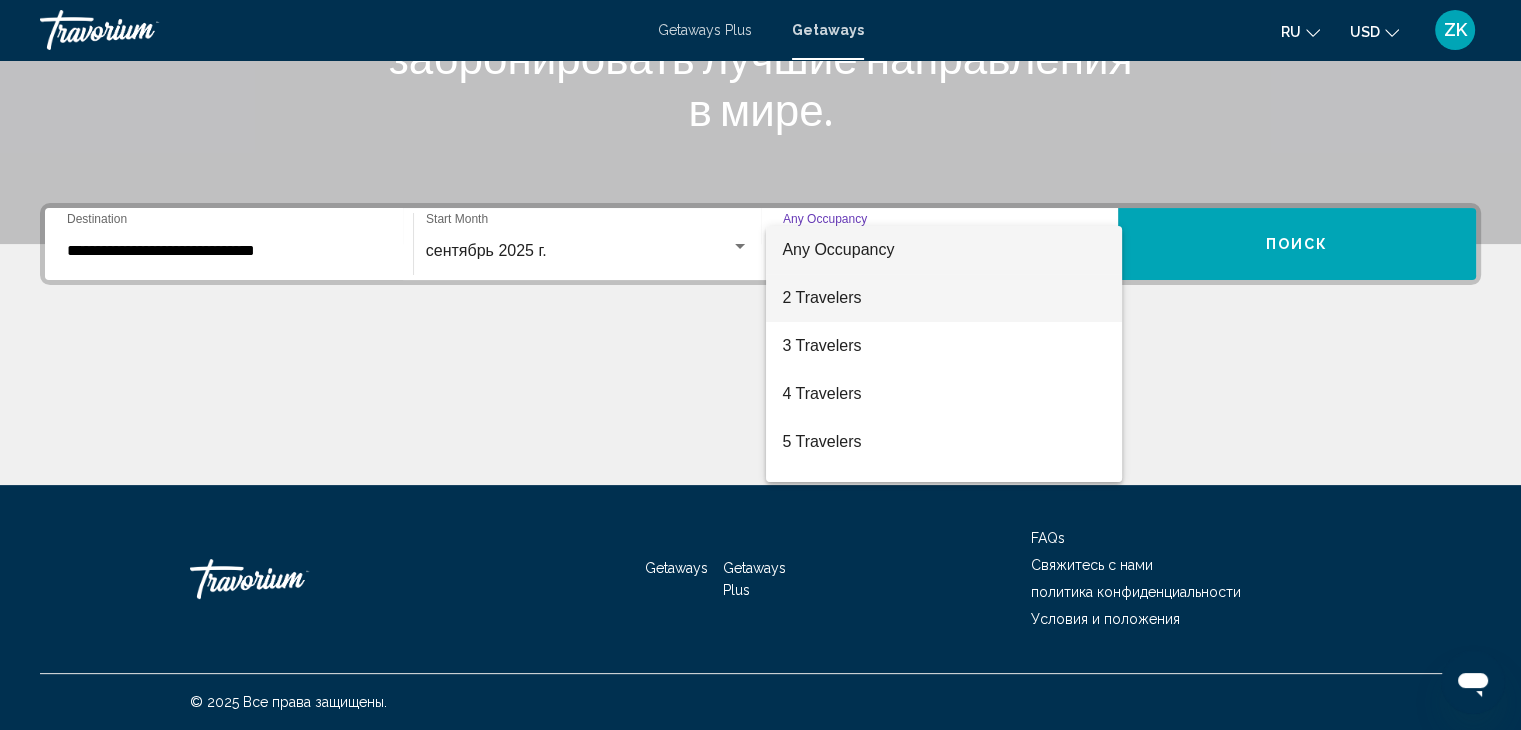 click on "2 Travelers" at bounding box center [944, 298] 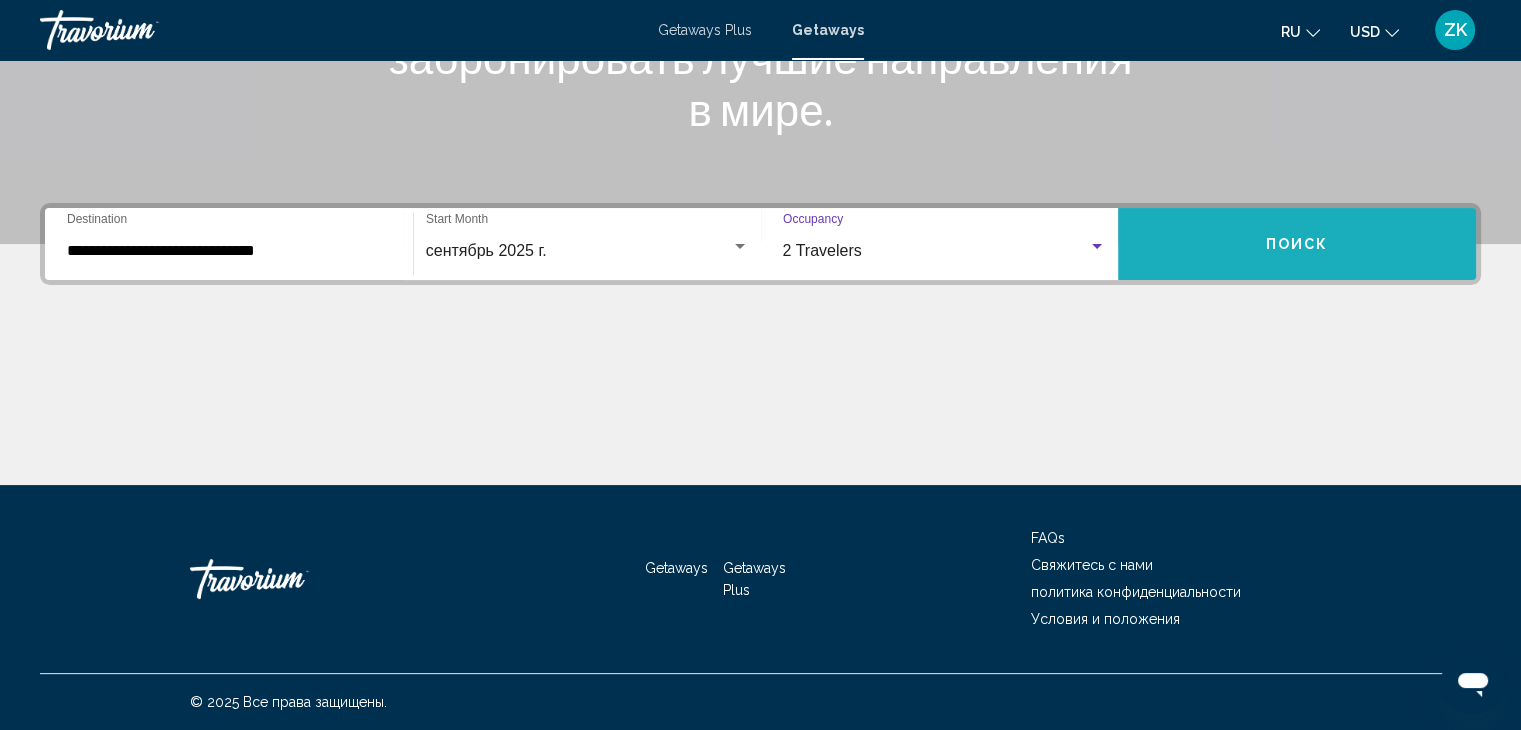 click on "Поиск" at bounding box center [1297, 245] 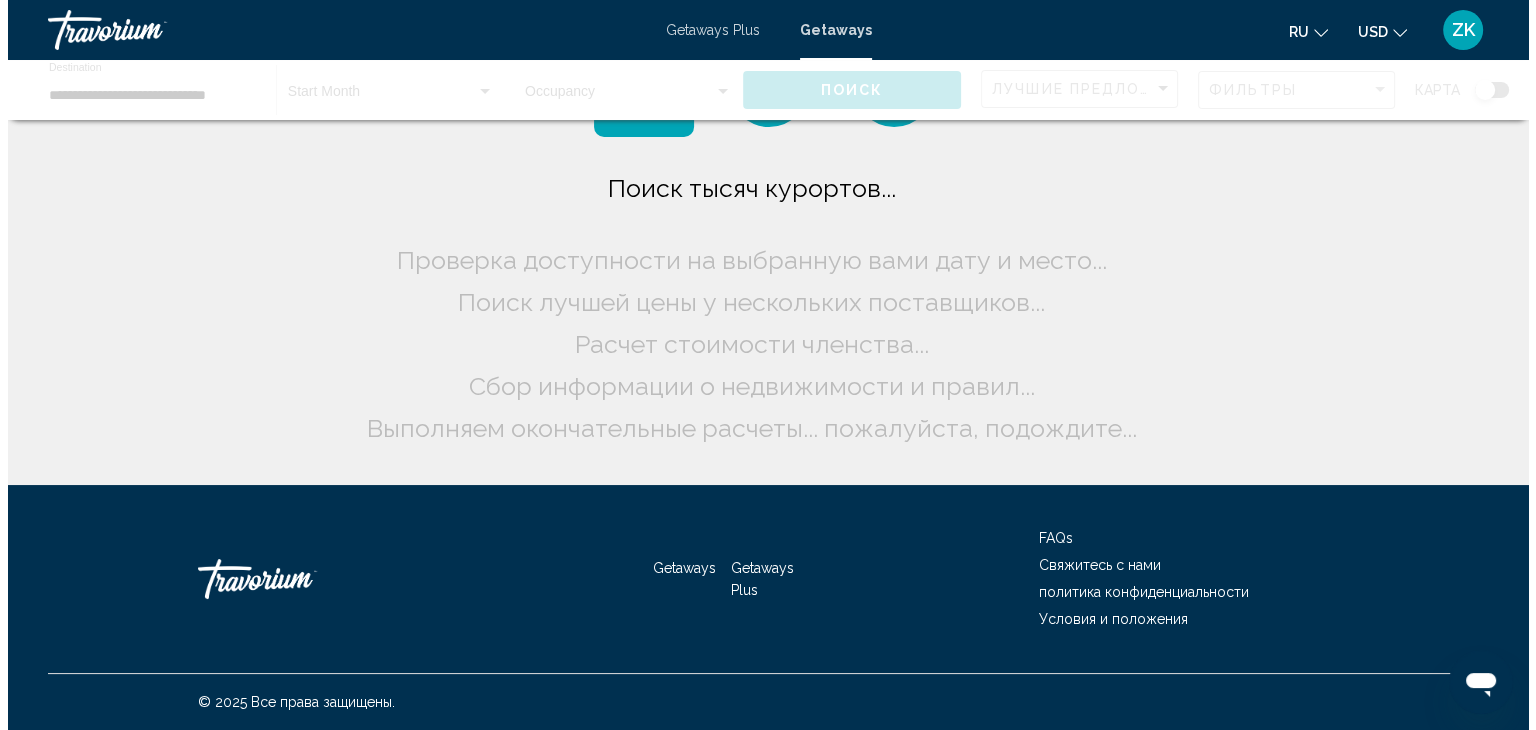 scroll, scrollTop: 0, scrollLeft: 0, axis: both 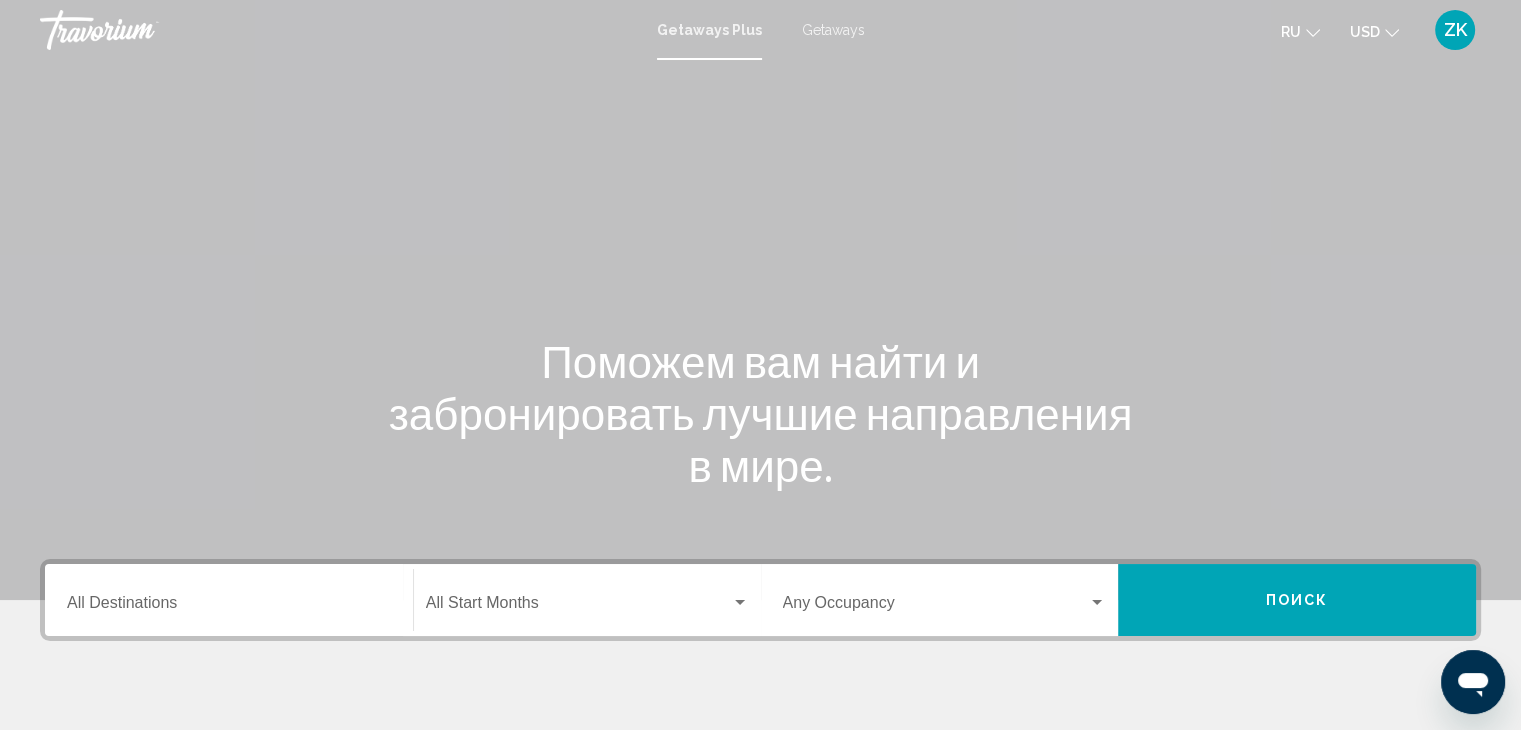 click on "Destination All Destinations" at bounding box center [229, 607] 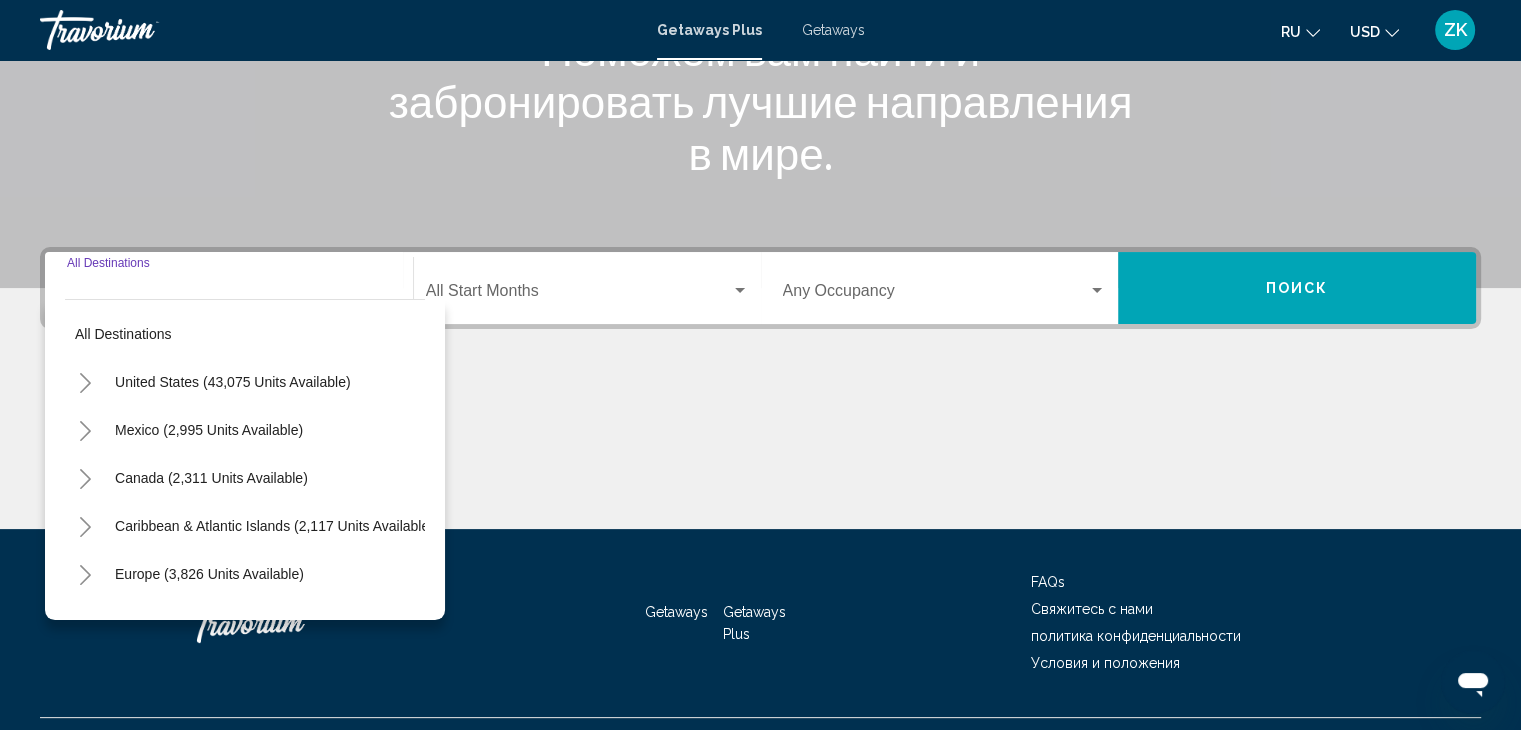 scroll, scrollTop: 356, scrollLeft: 0, axis: vertical 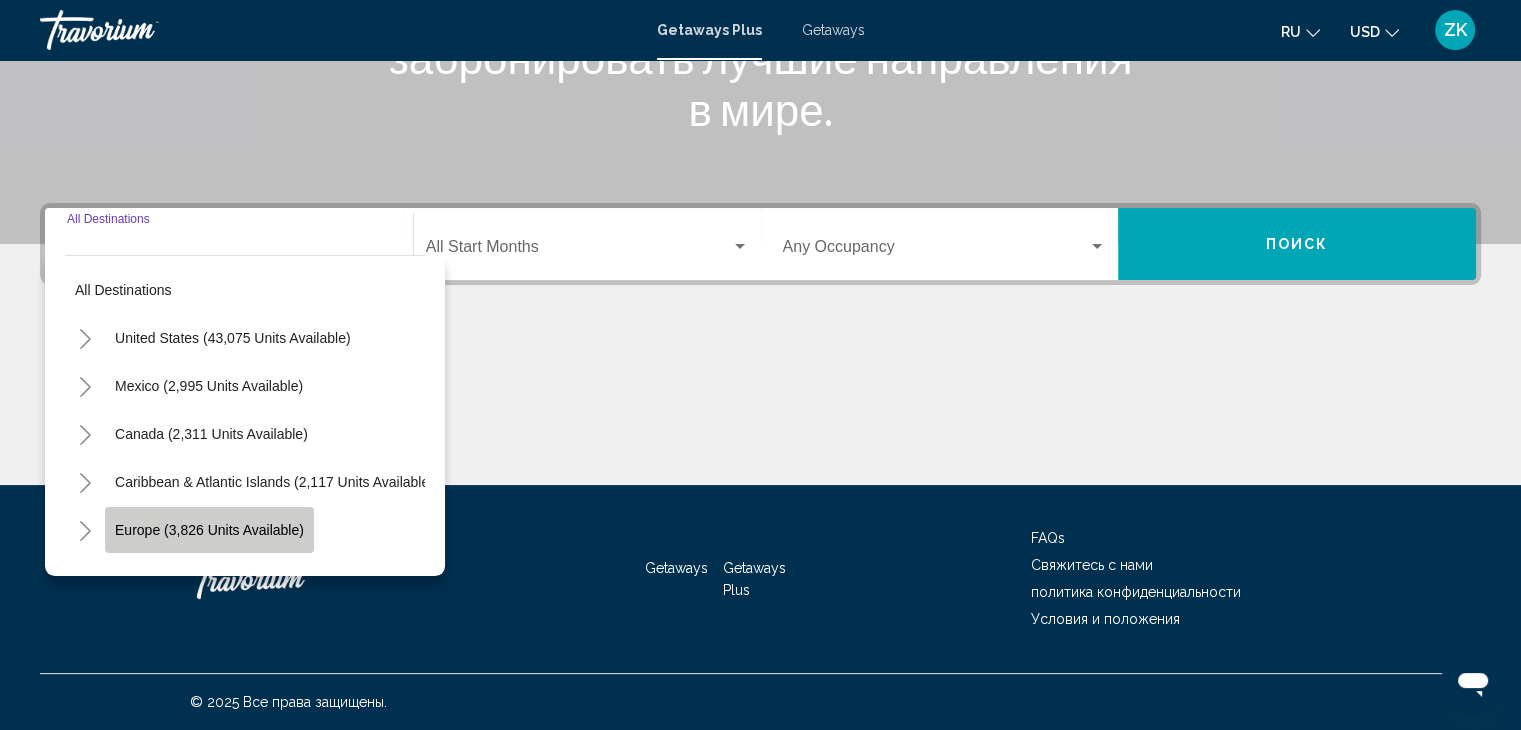 click on "Europe (3,826 units available)" at bounding box center (233, 338) 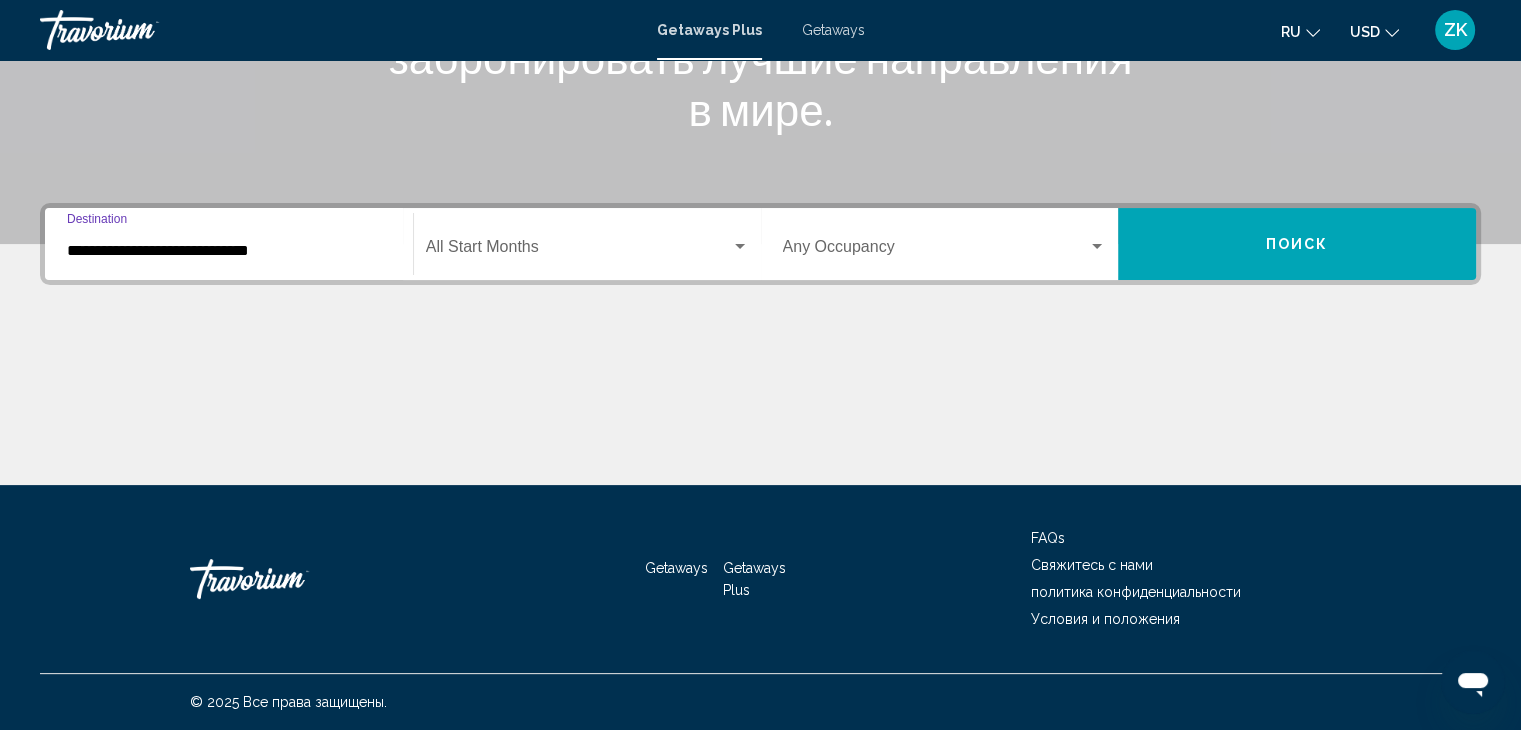 click at bounding box center [578, 251] 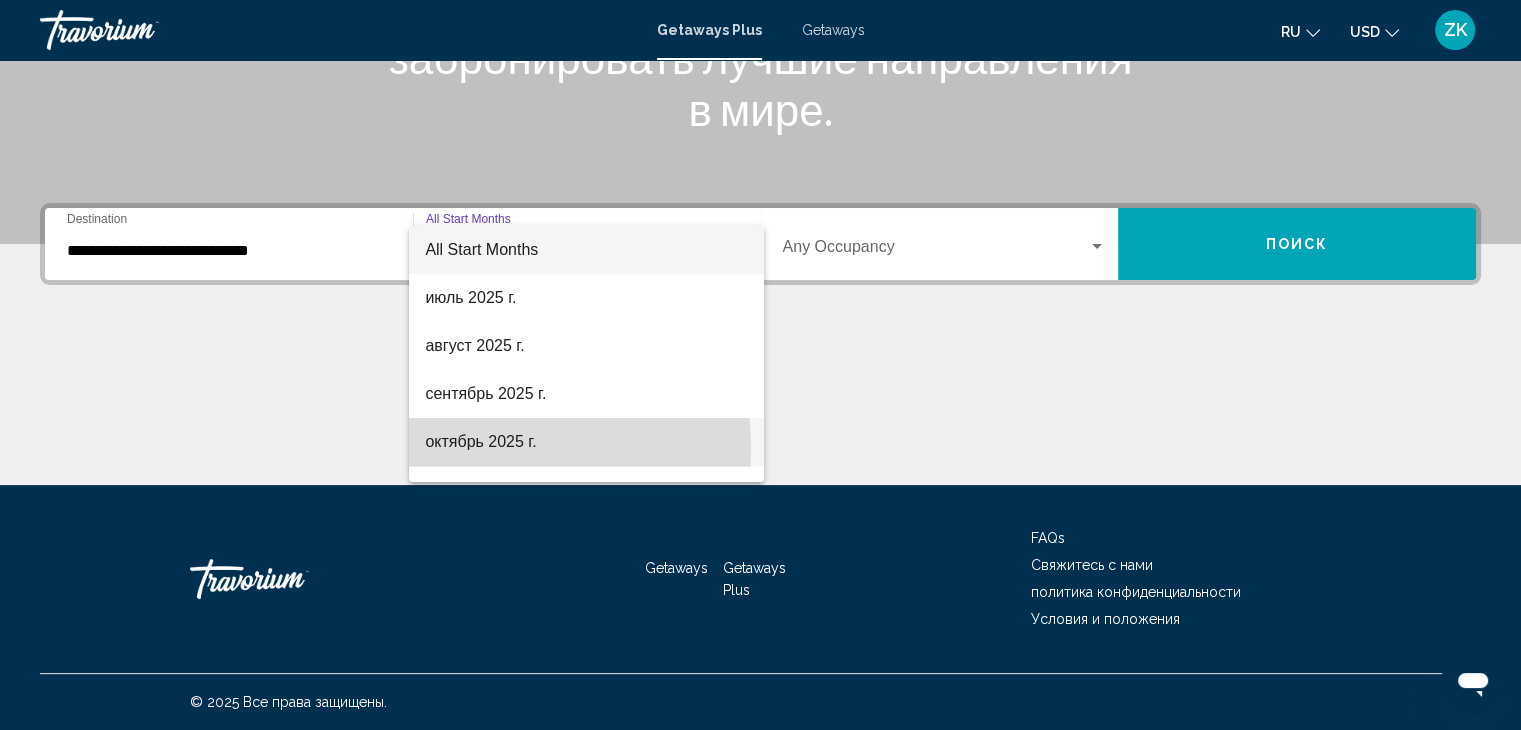 click on "октябрь 2025 г." at bounding box center (586, 442) 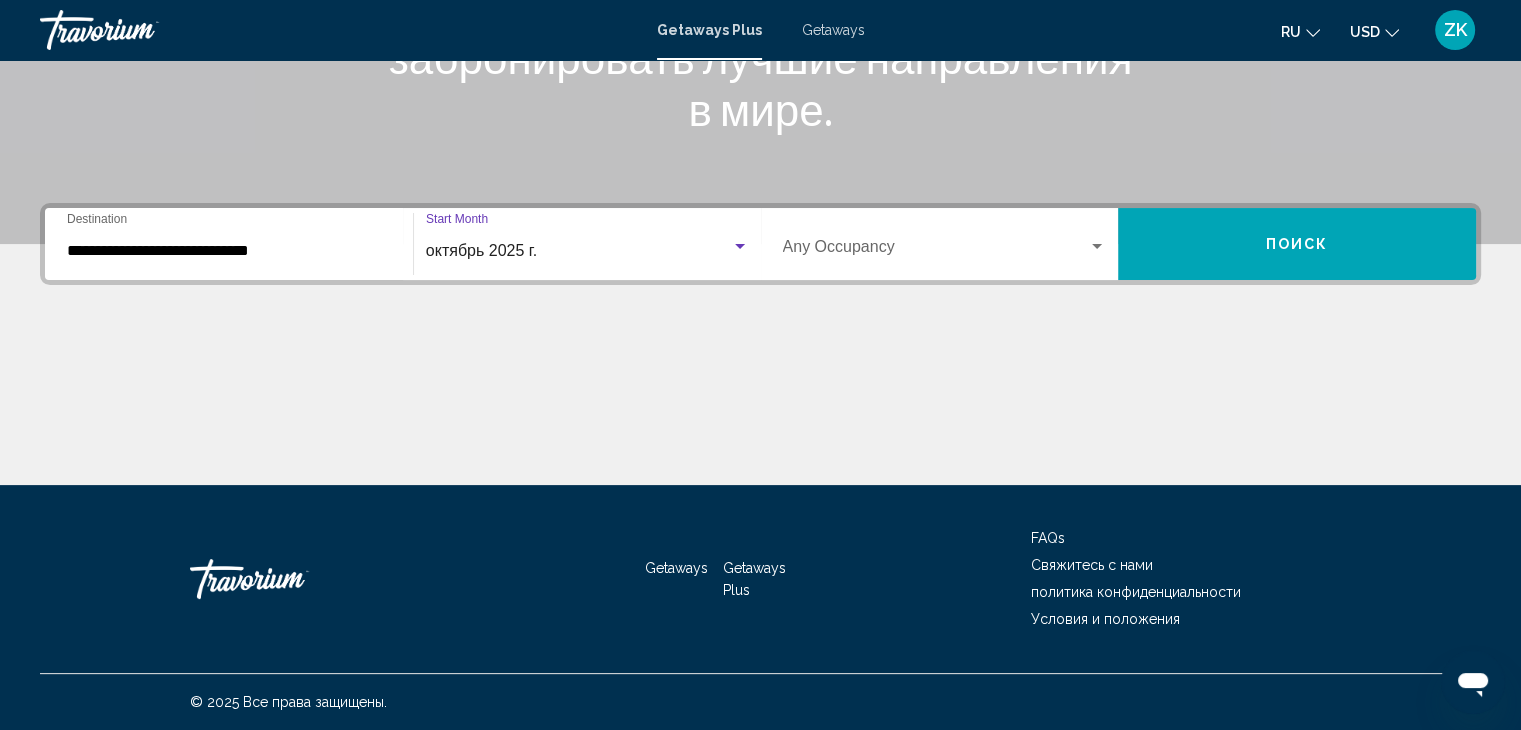 click at bounding box center (1097, 246) 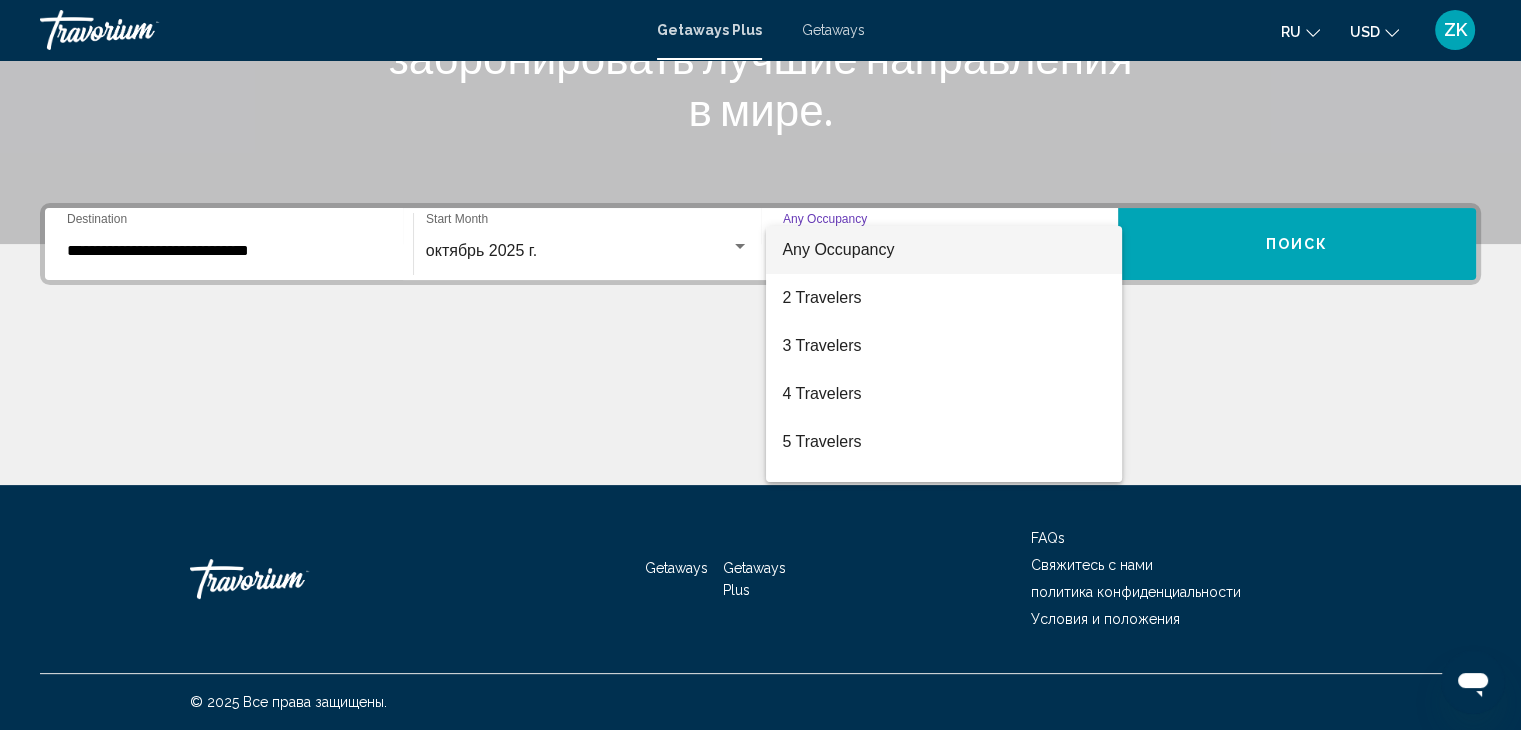 click at bounding box center [760, 365] 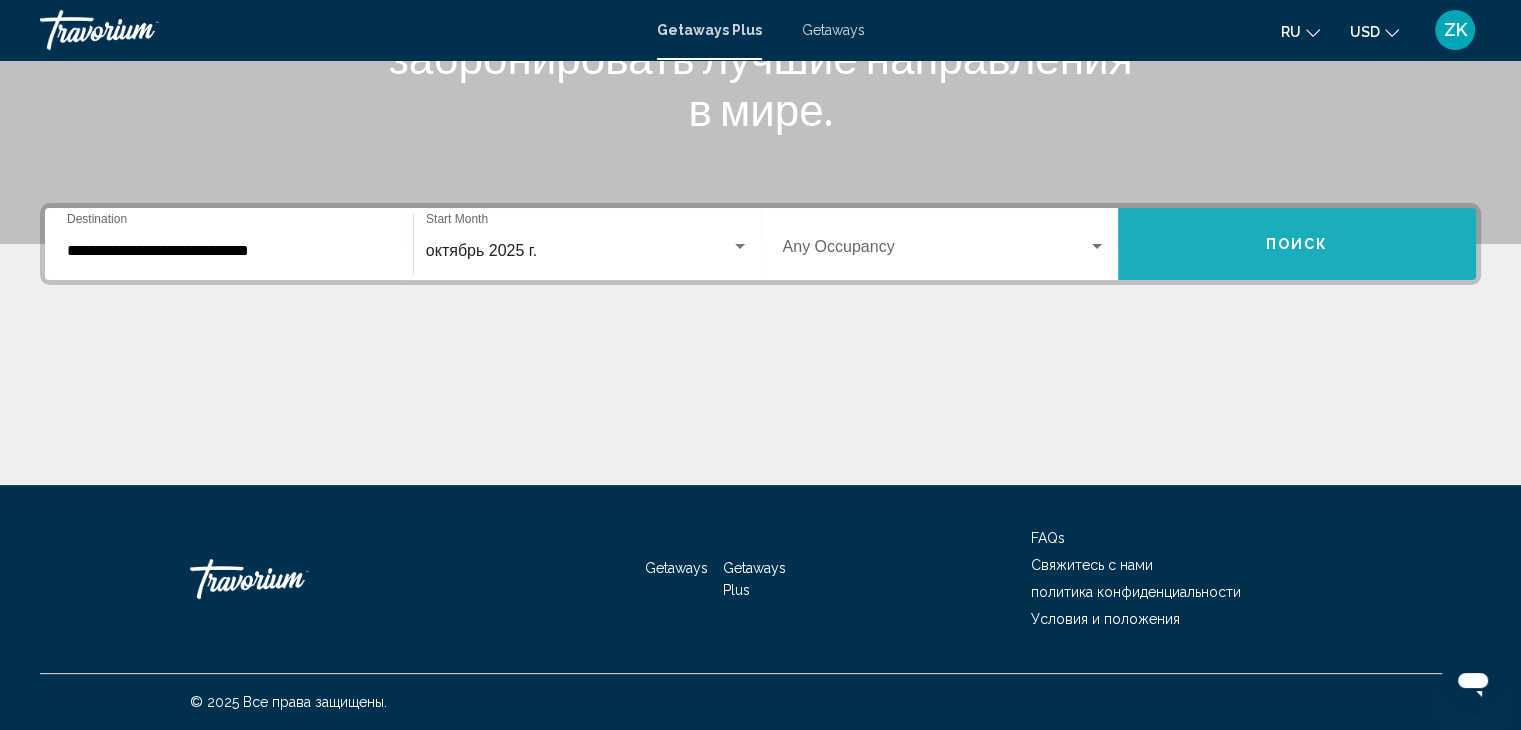click on "Поиск" at bounding box center (1297, 244) 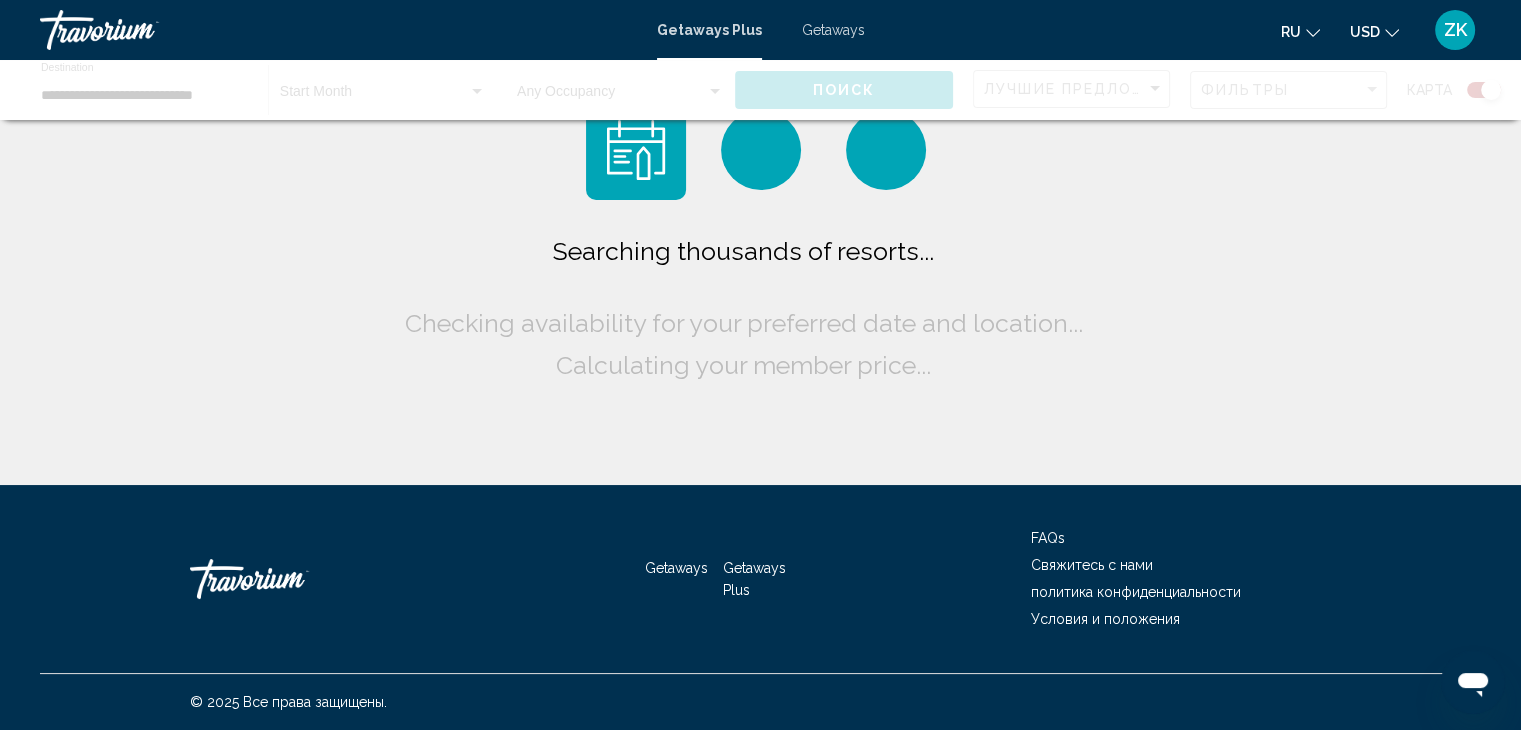 scroll, scrollTop: 0, scrollLeft: 0, axis: both 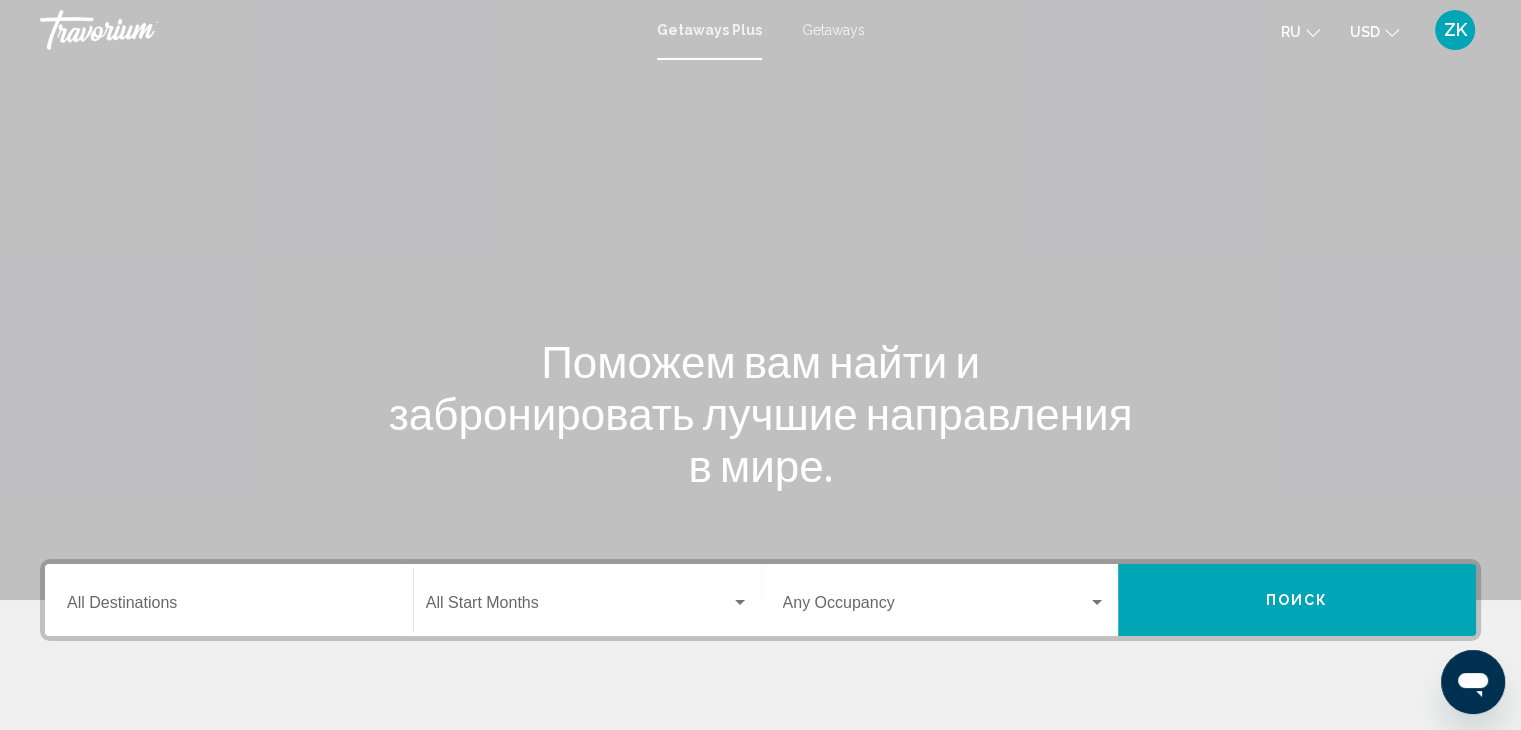 click on "Destination All Destinations" at bounding box center [229, 607] 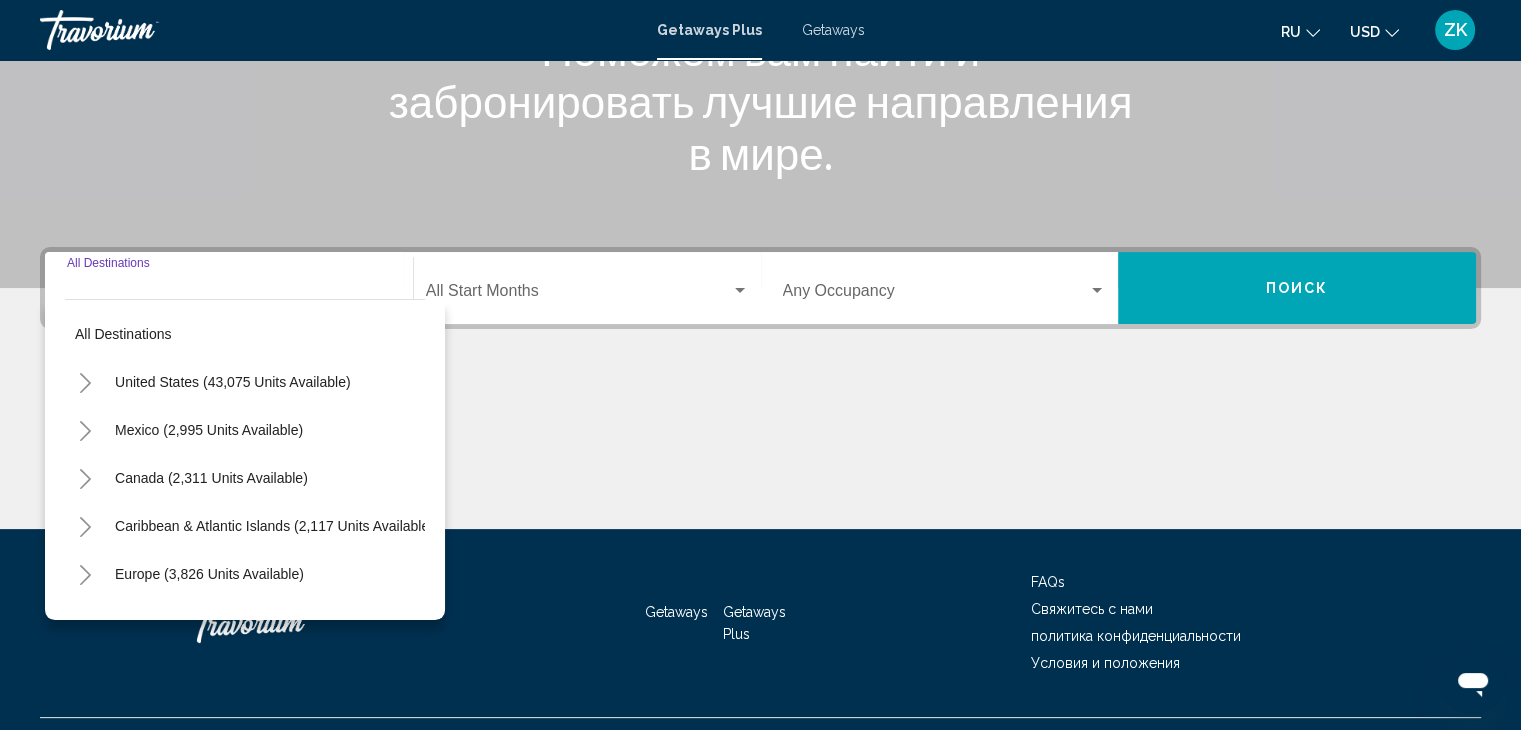 scroll, scrollTop: 356, scrollLeft: 0, axis: vertical 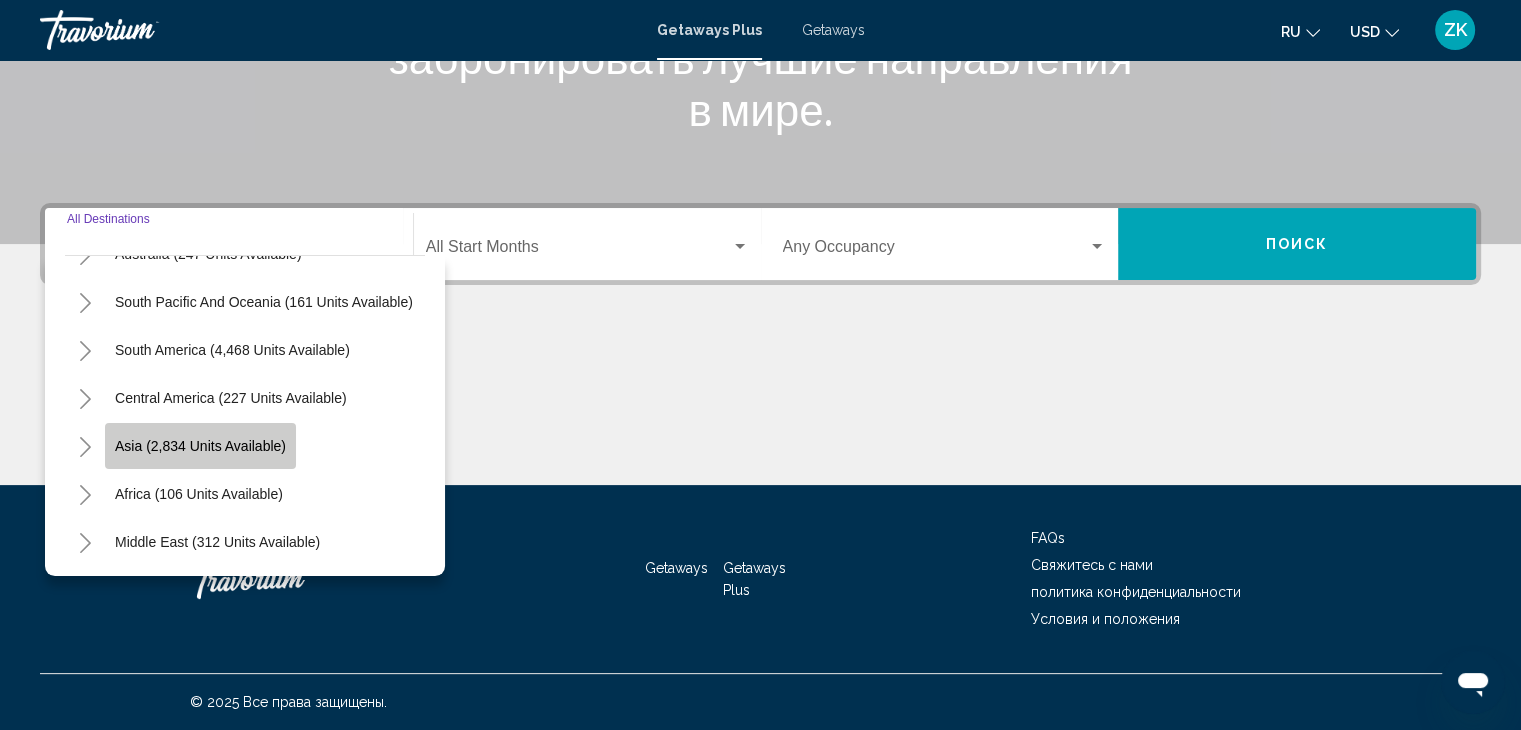 click on "Asia (2,834 units available)" at bounding box center (233, 14) 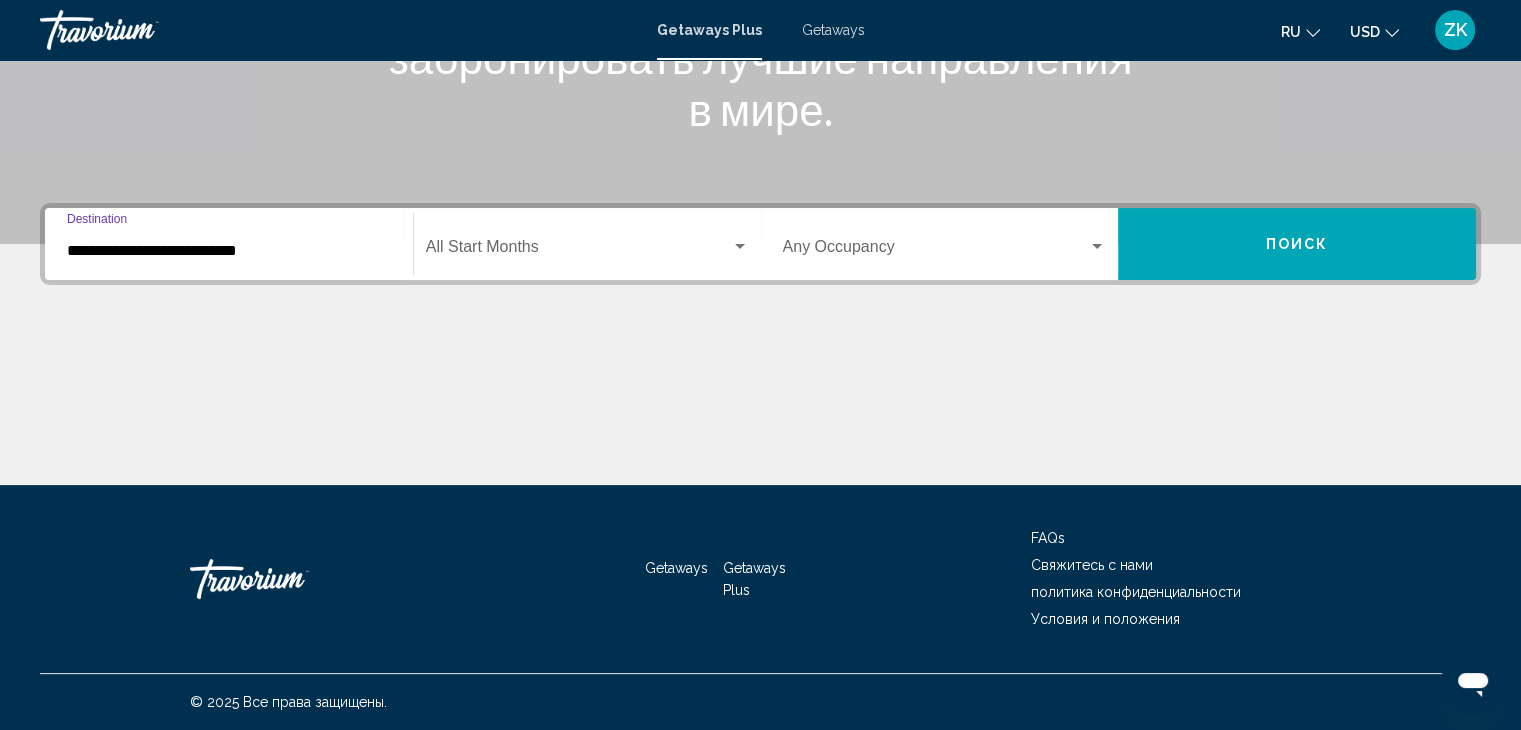 click at bounding box center [740, 246] 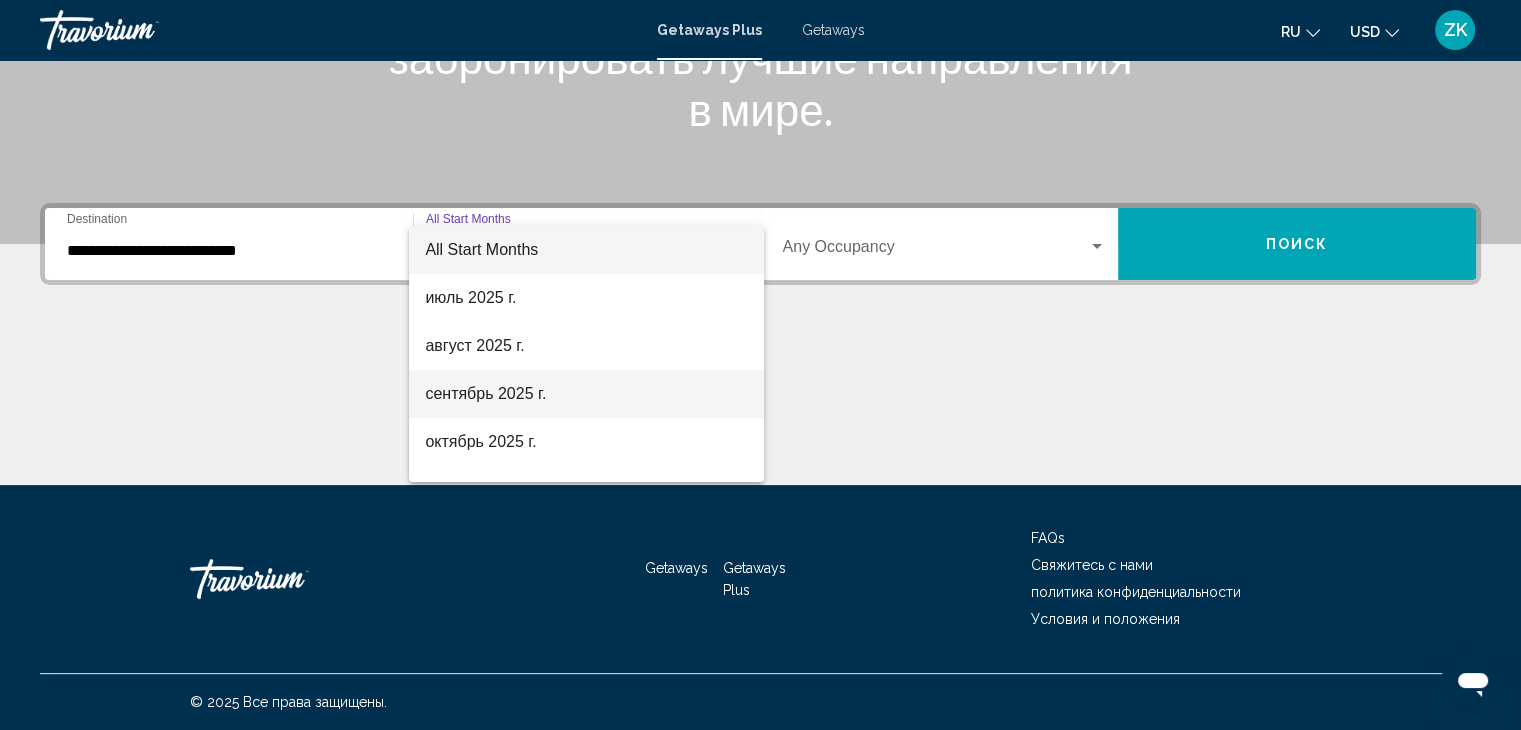 click on "сентябрь 2025 г." at bounding box center [586, 394] 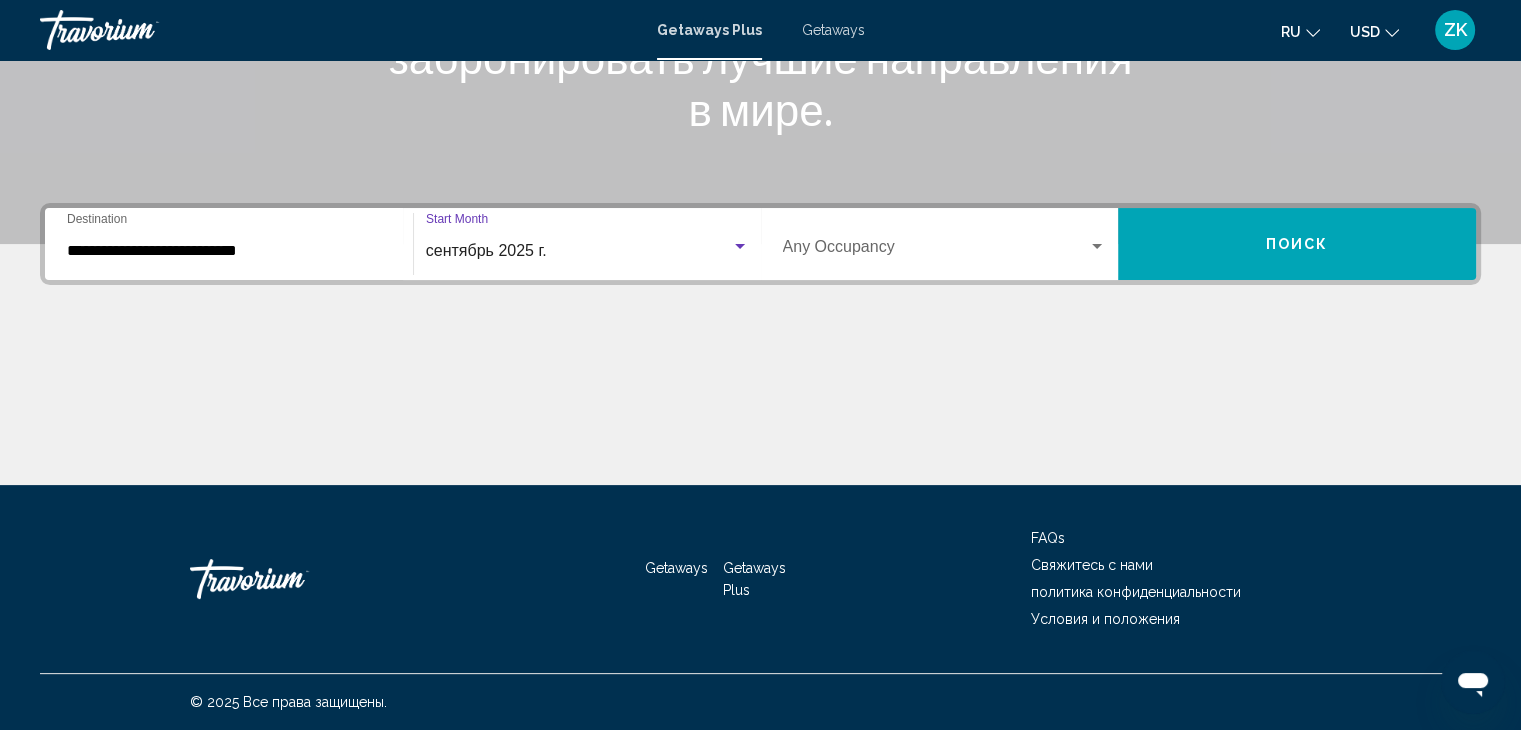 click on "Поиск" at bounding box center (1297, 244) 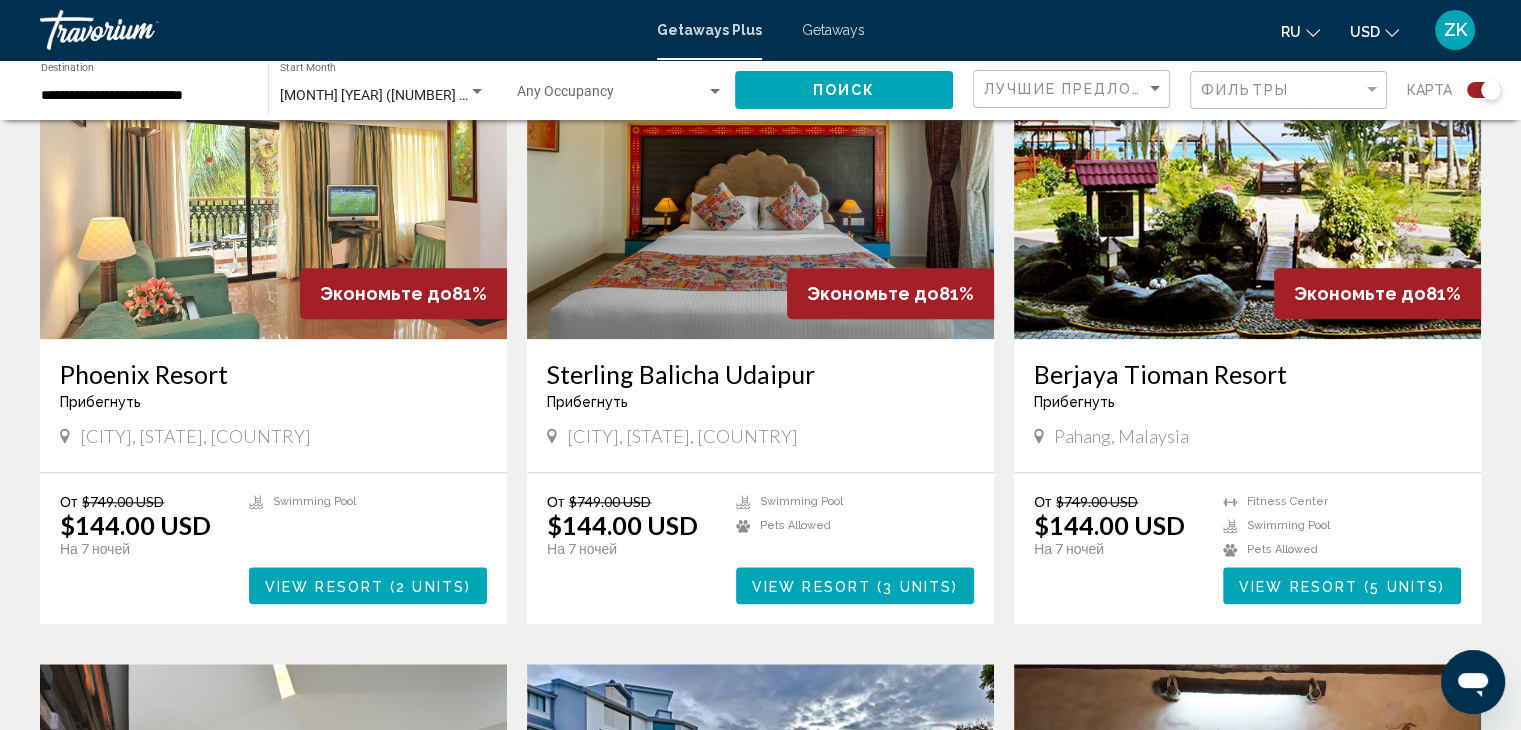 scroll, scrollTop: 2102, scrollLeft: 0, axis: vertical 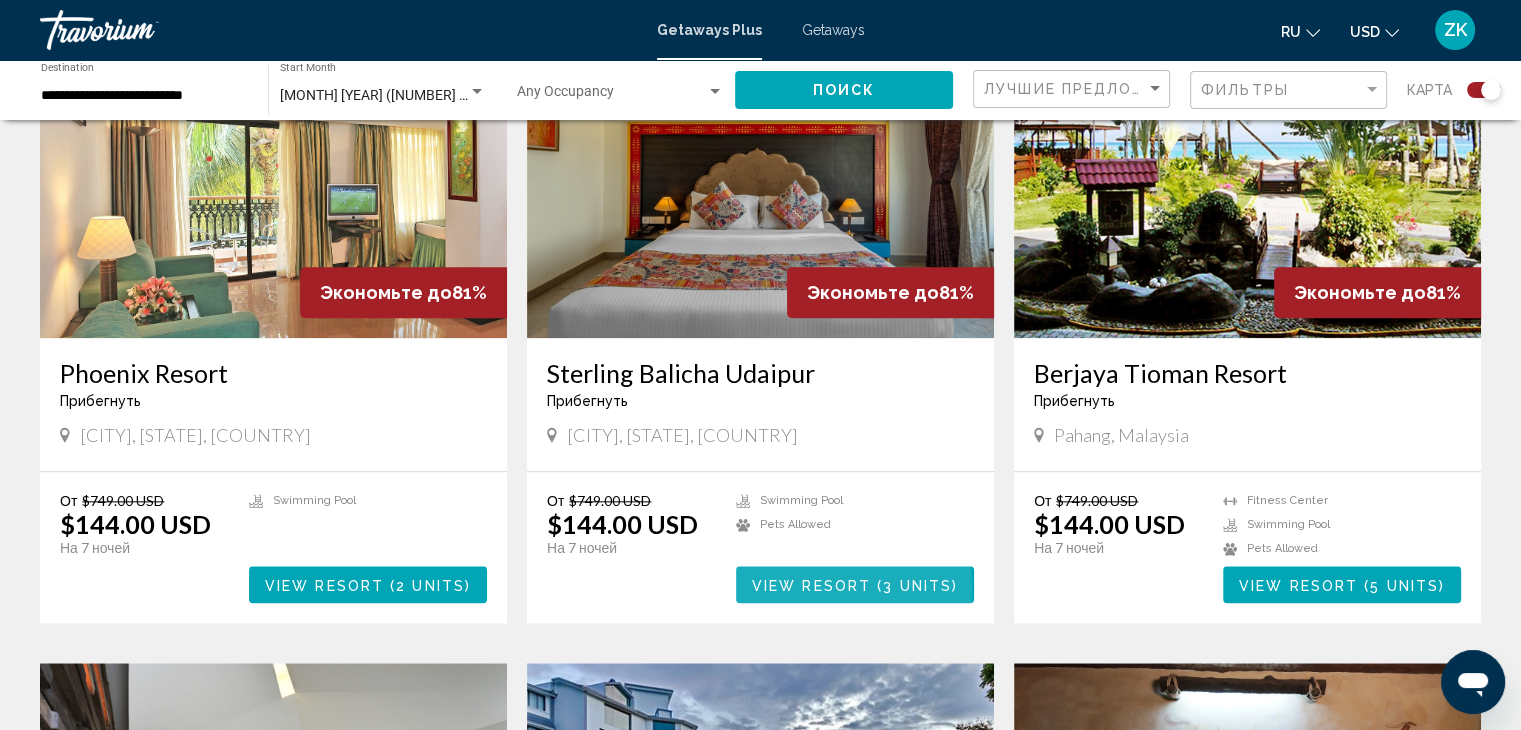 click on "View Resort" at bounding box center (811, 585) 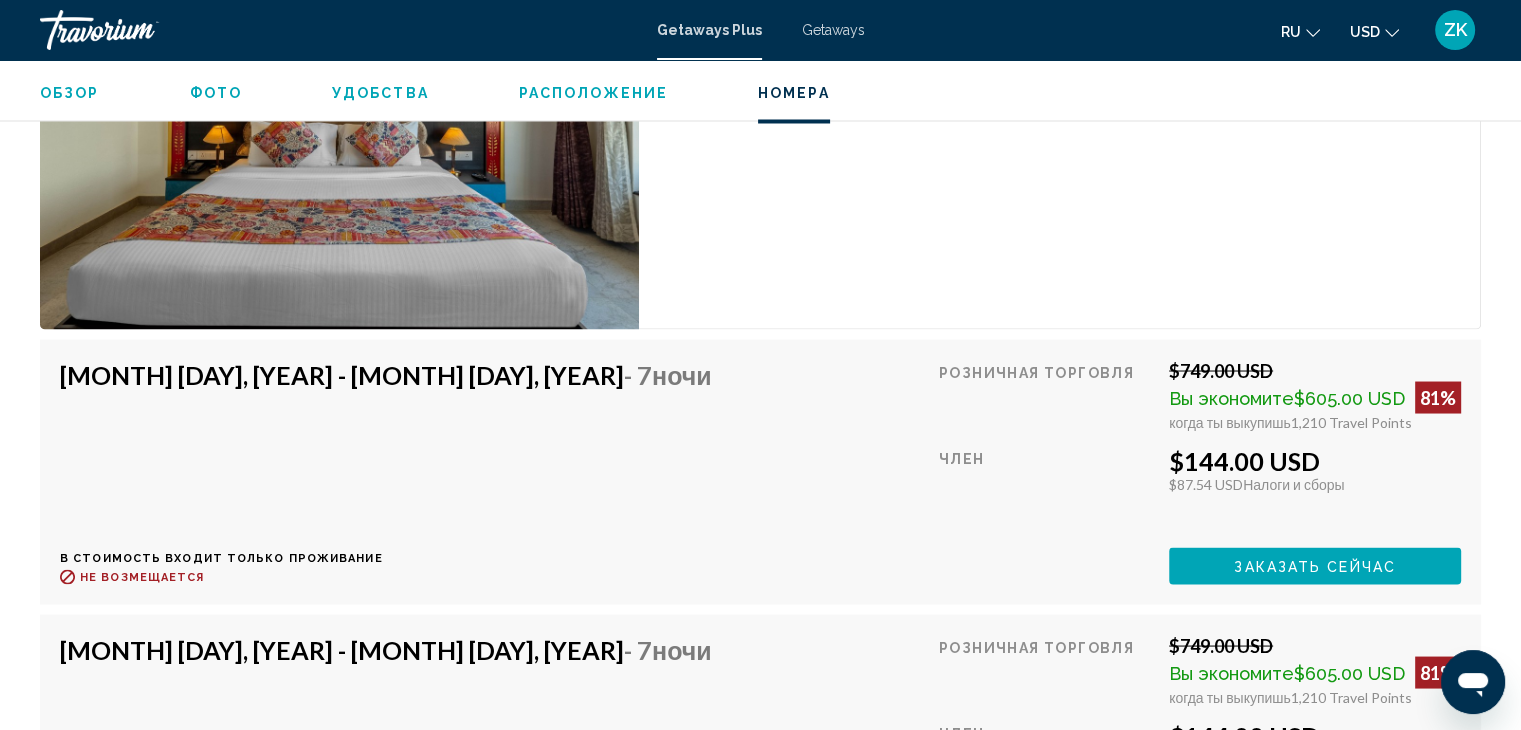 scroll, scrollTop: 3599, scrollLeft: 0, axis: vertical 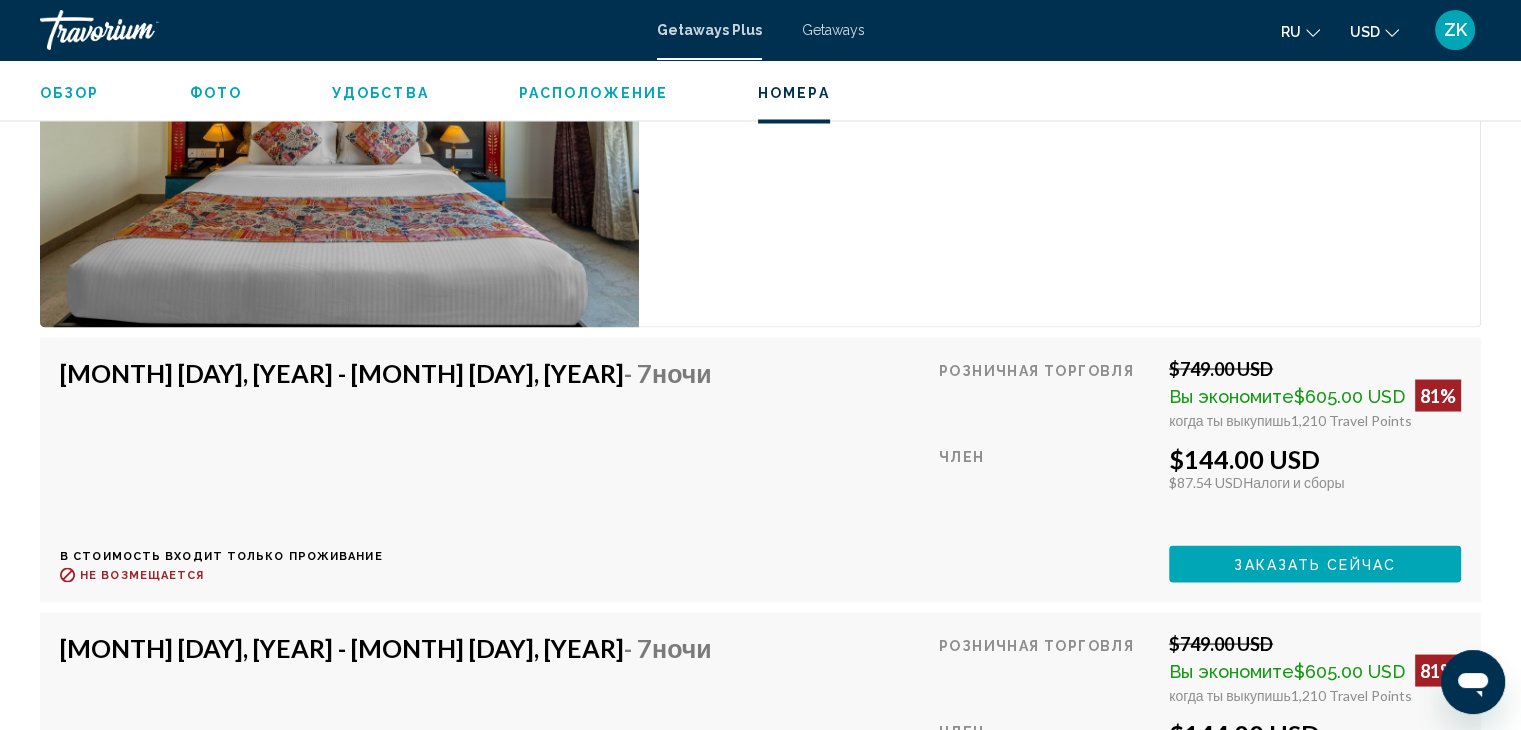 click on "Getaways" at bounding box center (833, 30) 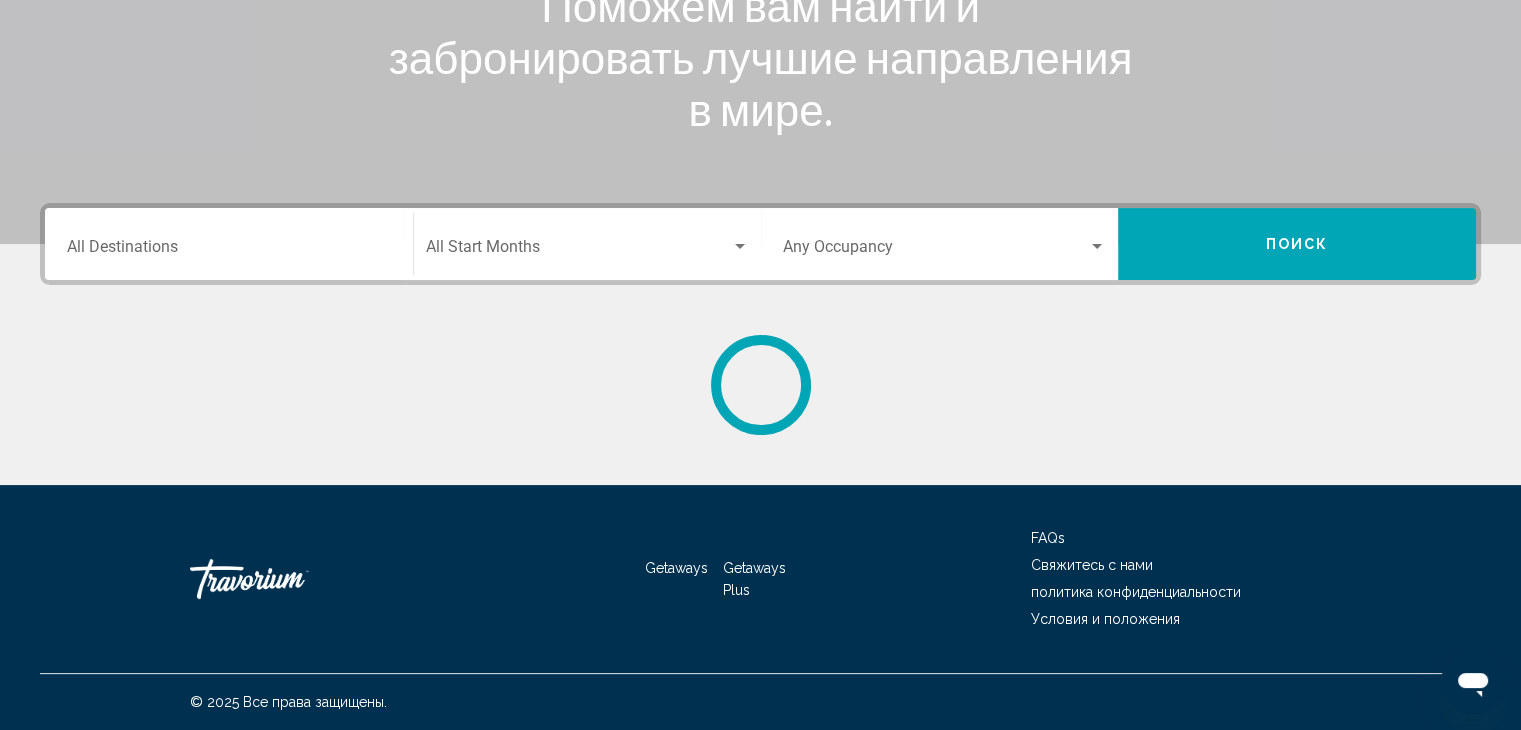scroll, scrollTop: 0, scrollLeft: 0, axis: both 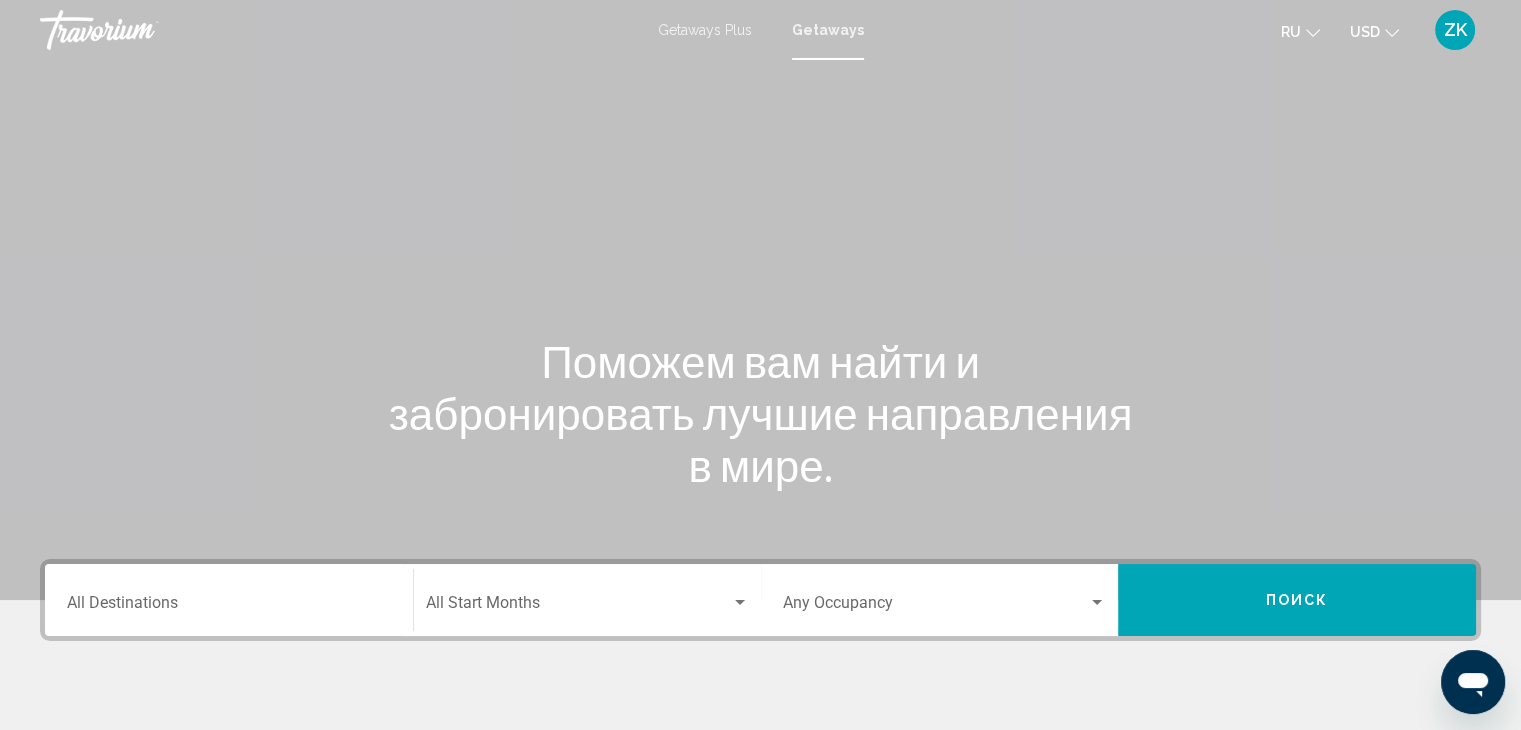 click on "Destination All Destinations" at bounding box center (229, 607) 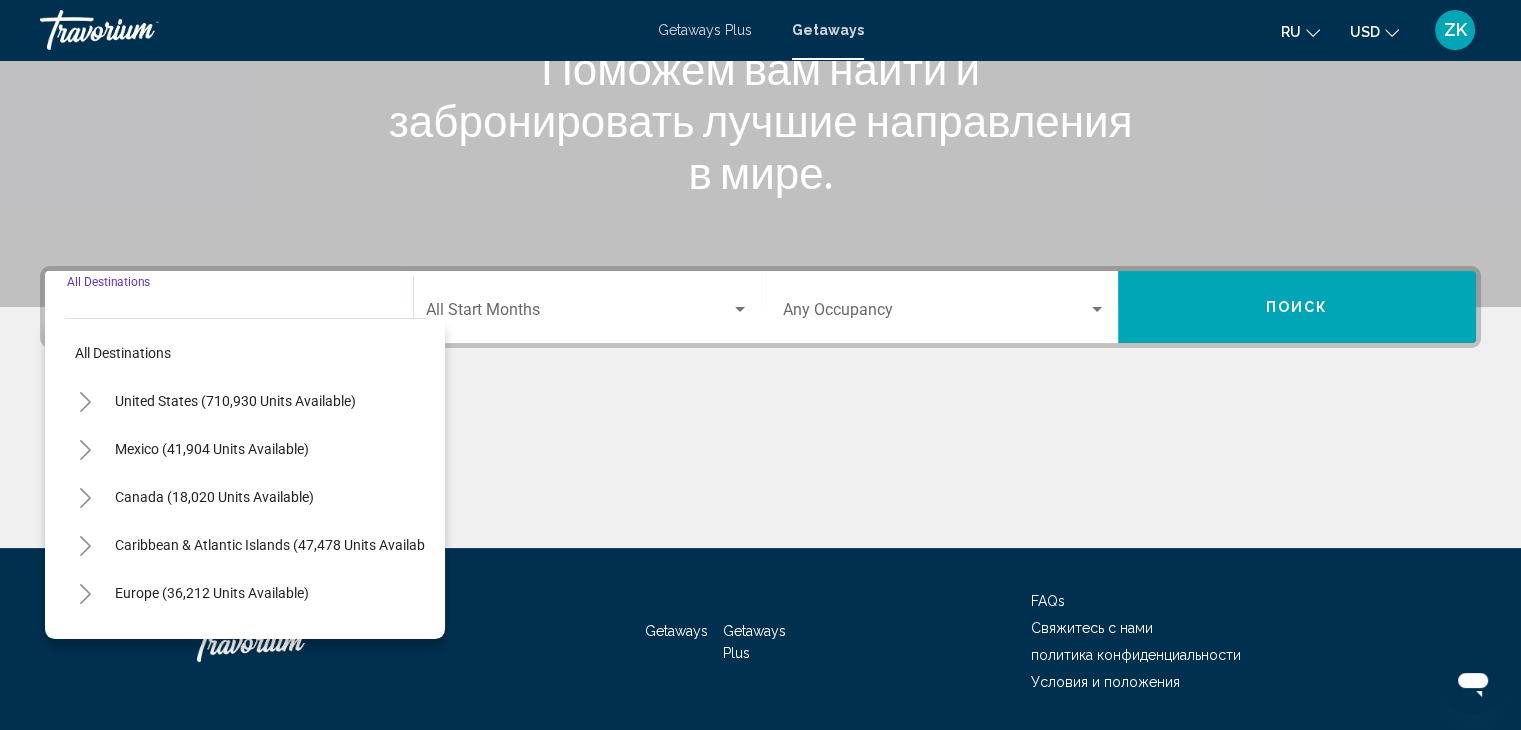 scroll, scrollTop: 356, scrollLeft: 0, axis: vertical 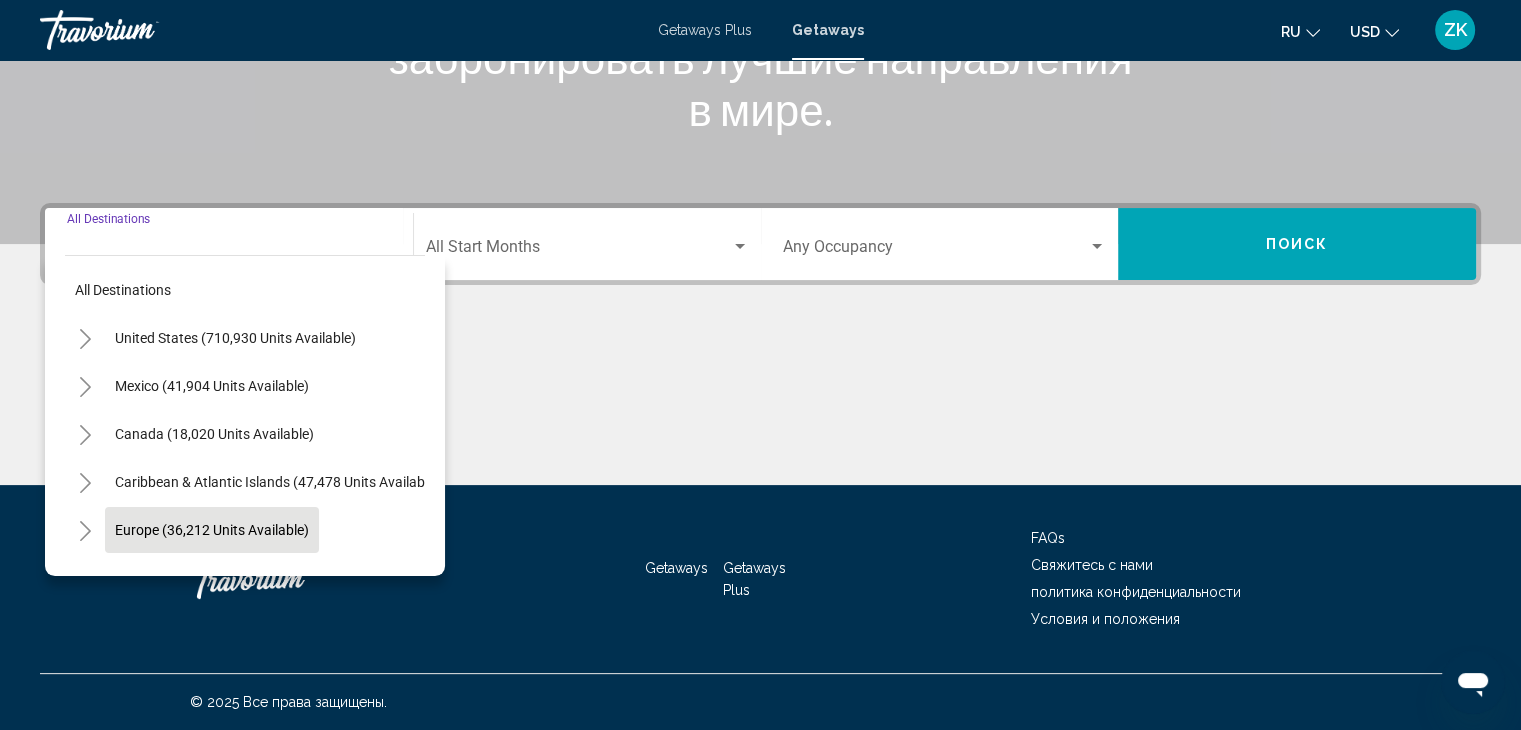click on "Europe (36,212 units available)" at bounding box center (235, 338) 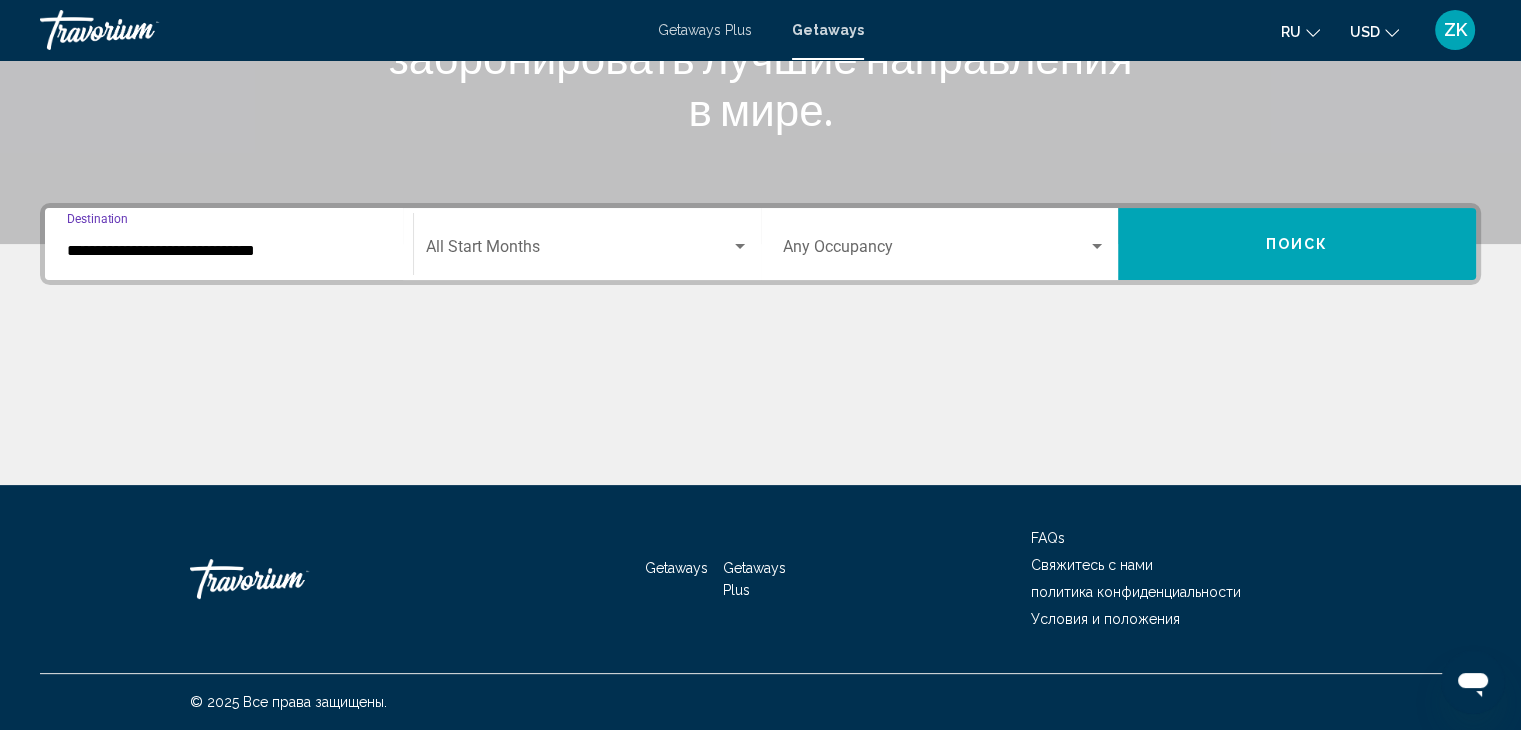 click at bounding box center [578, 251] 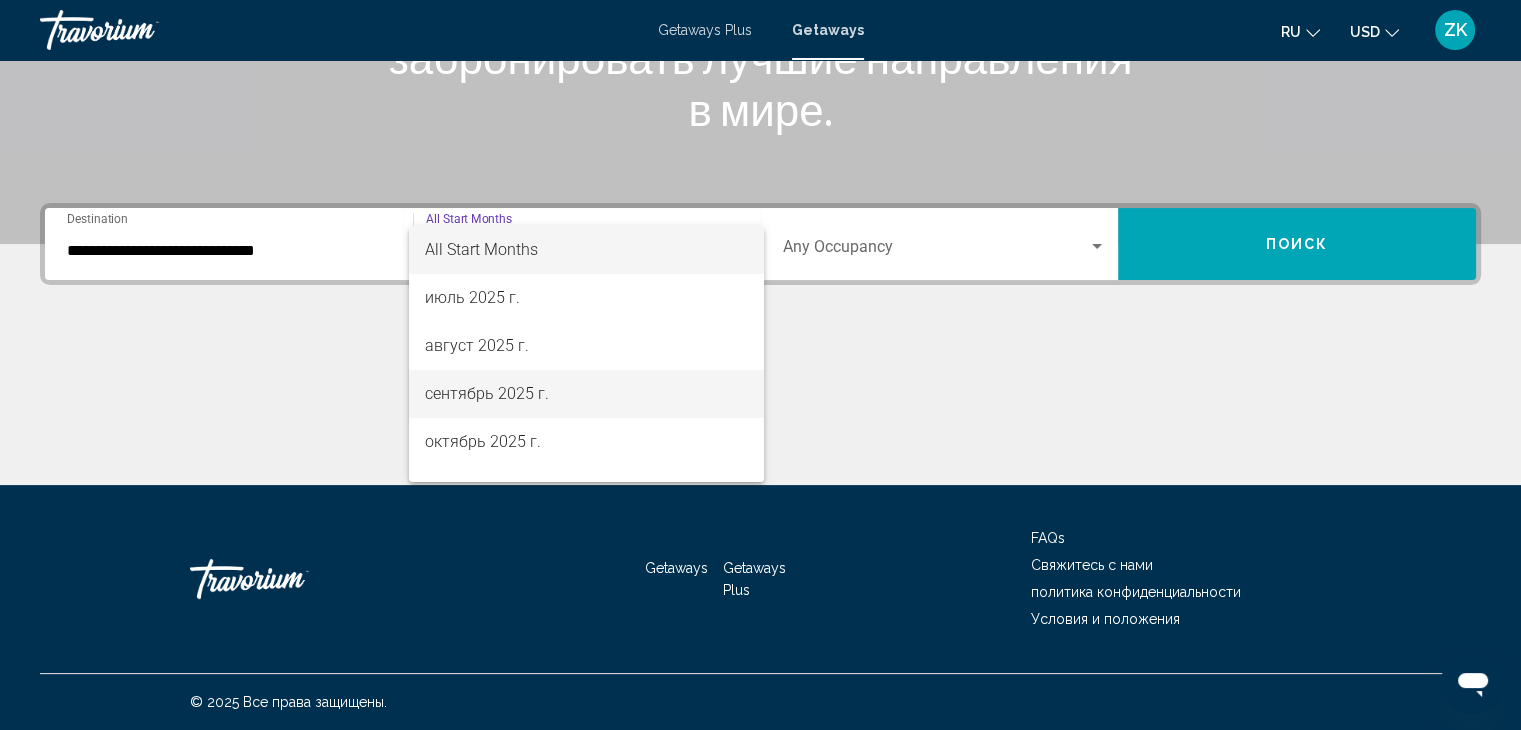 click on "сентябрь 2025 г." at bounding box center [586, 394] 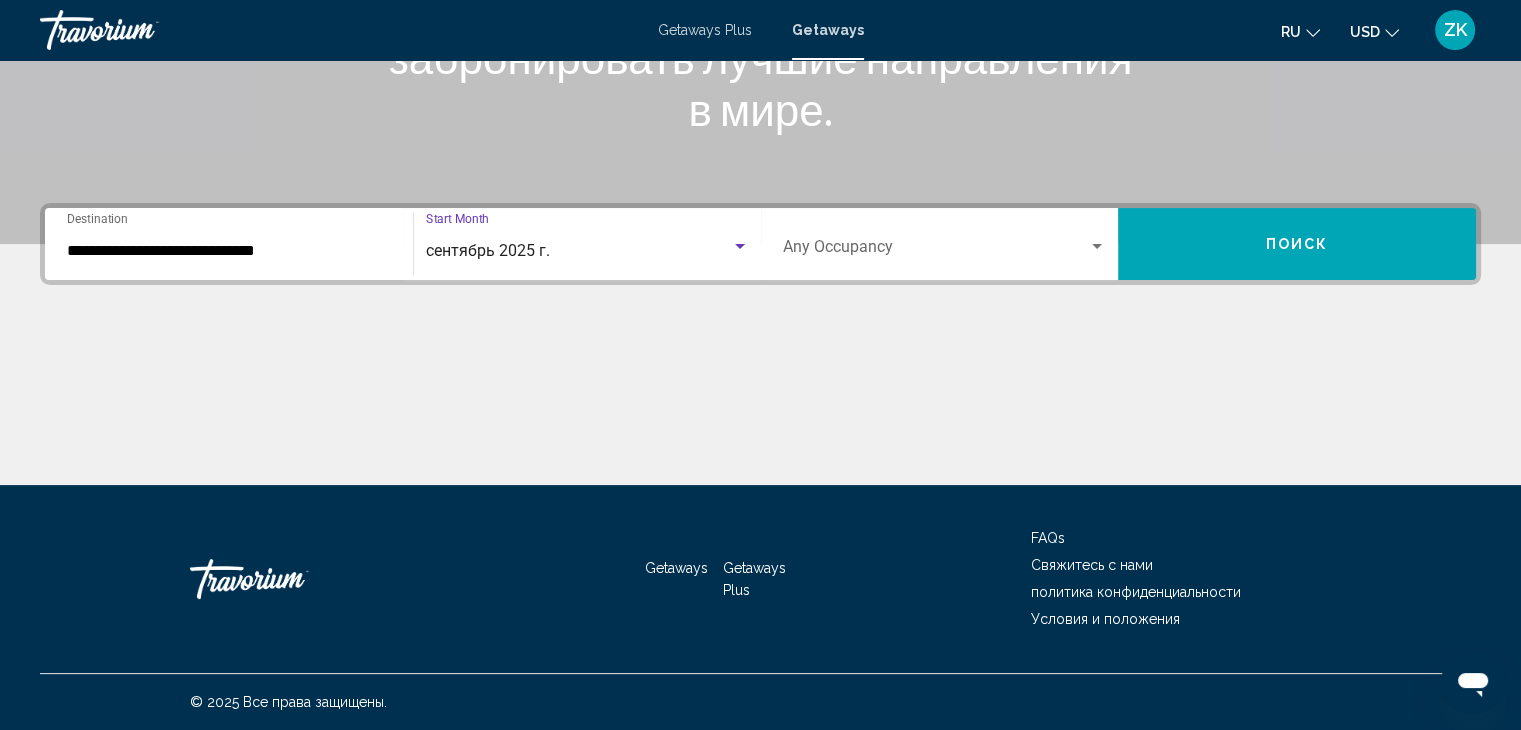 click on "Поиск" at bounding box center (1297, 245) 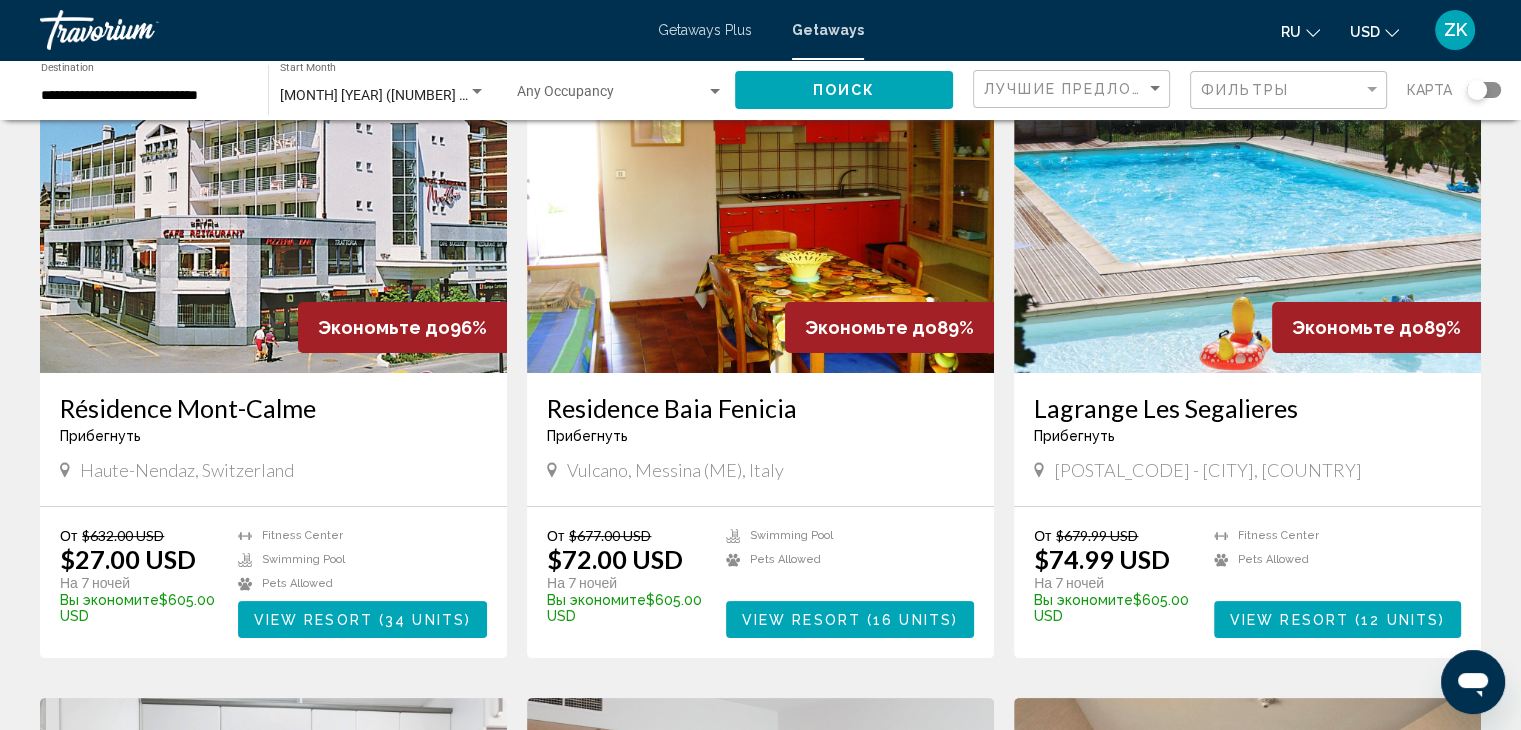 scroll, scrollTop: 162, scrollLeft: 0, axis: vertical 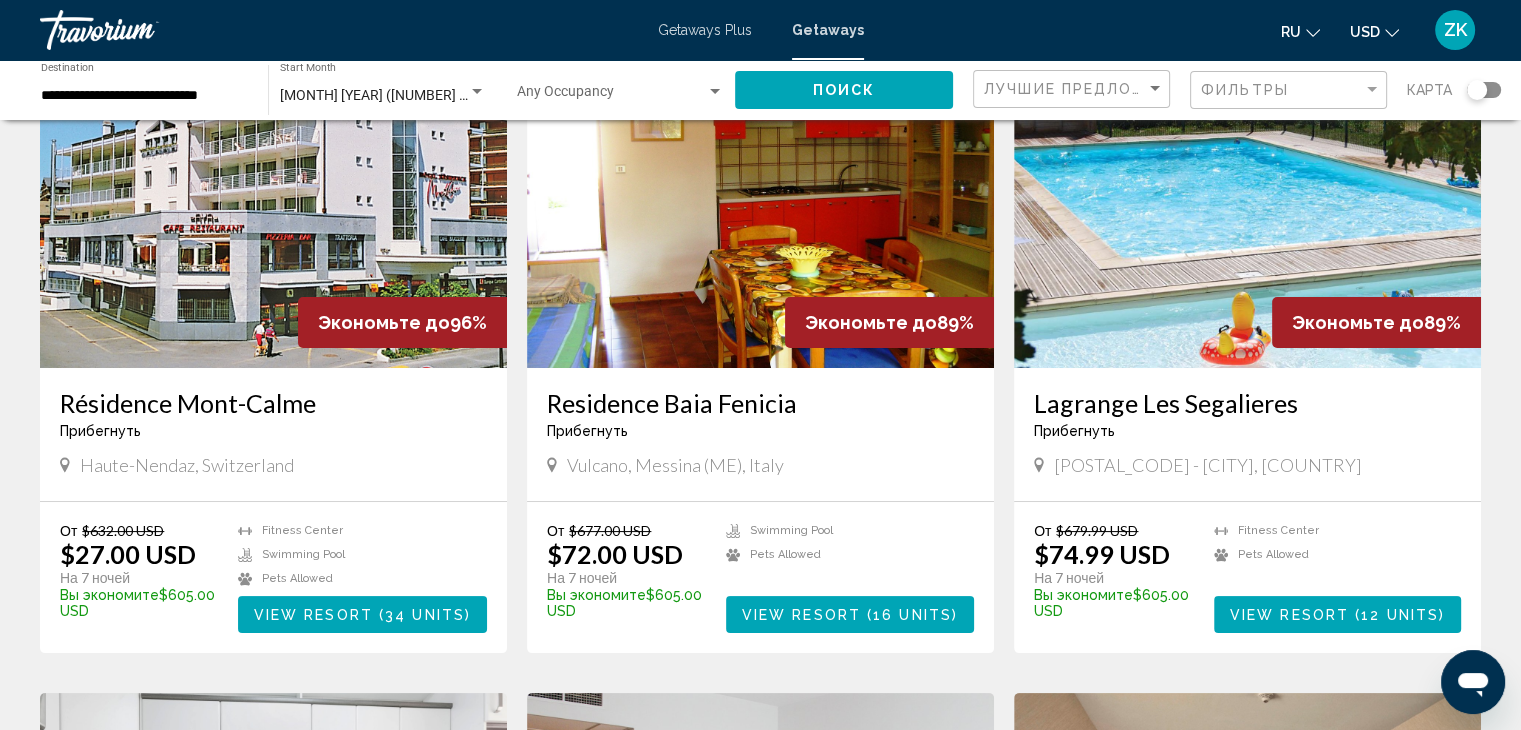 click on "View Resort    ( 34 units )" at bounding box center (362, 614) 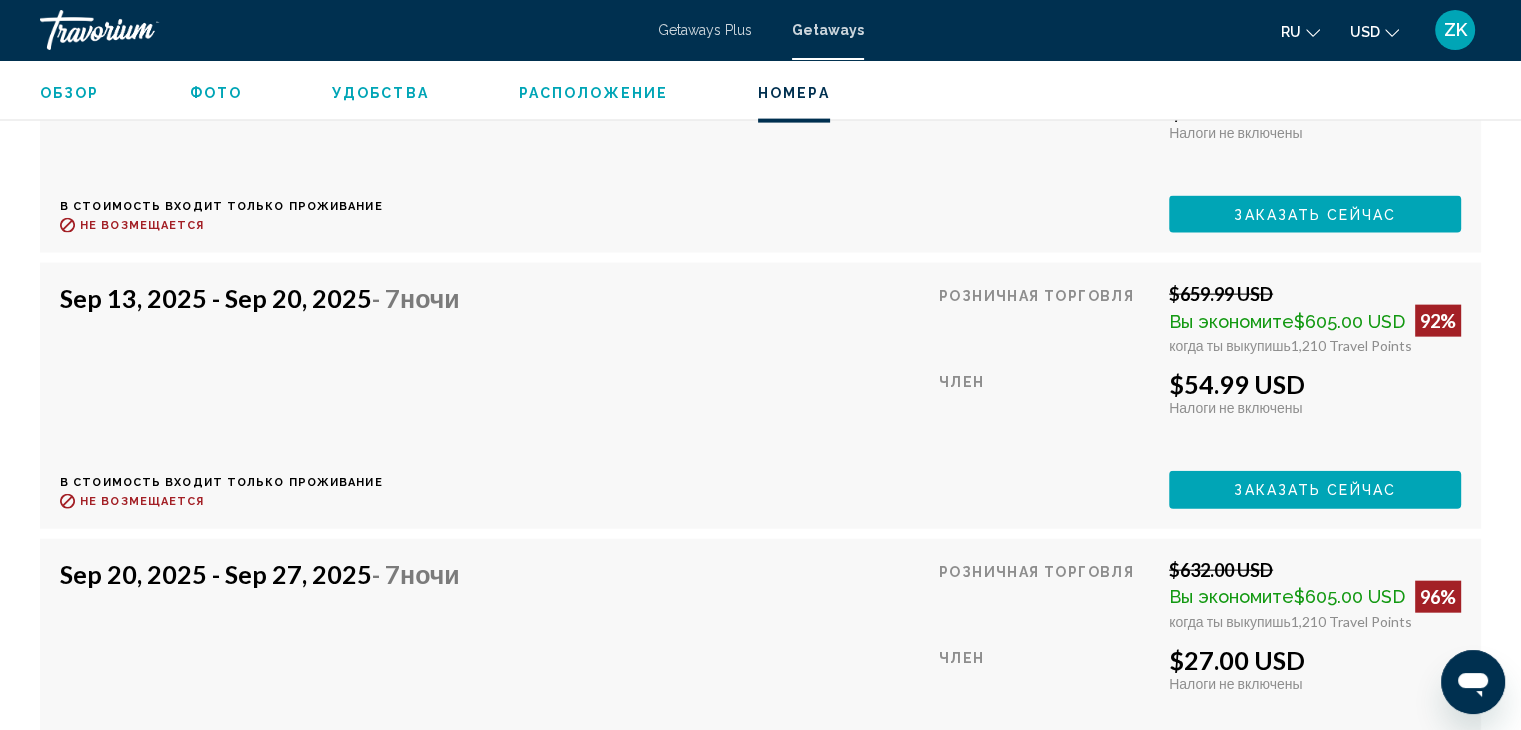 scroll, scrollTop: 4463, scrollLeft: 0, axis: vertical 